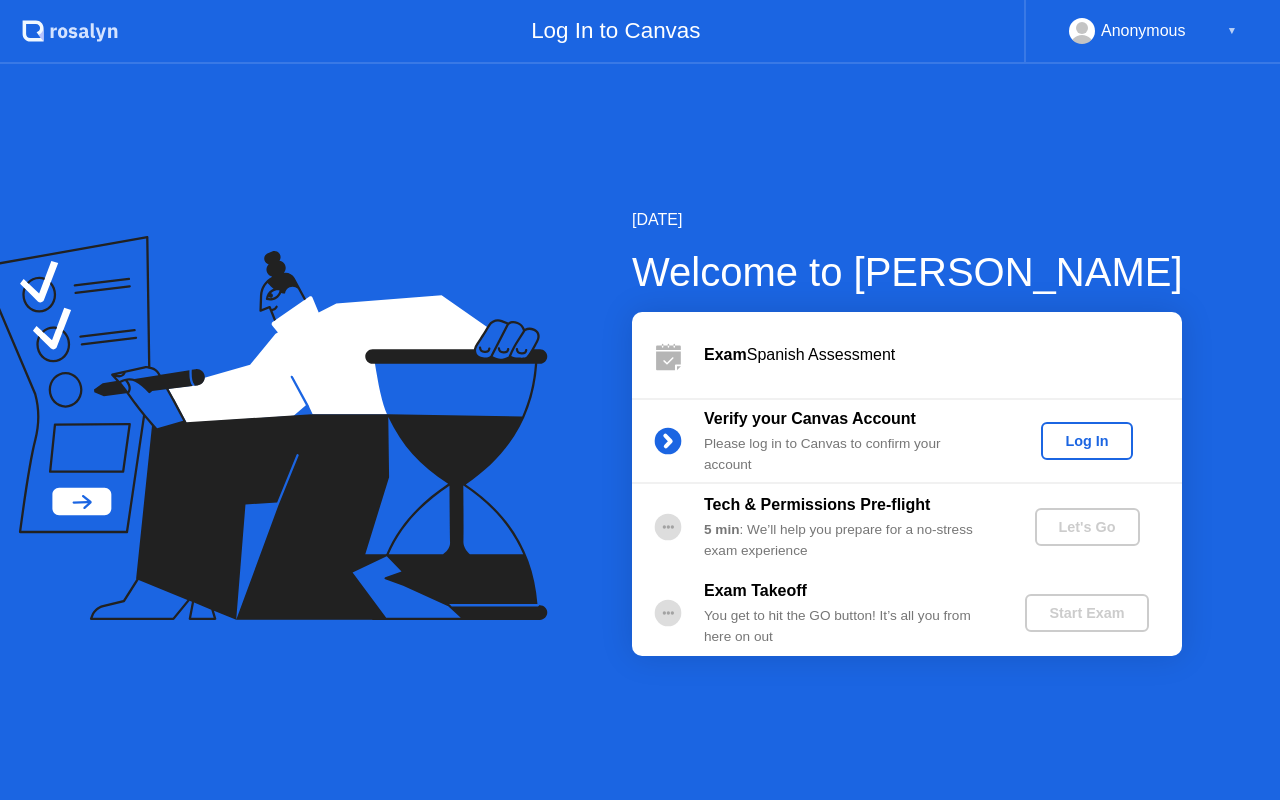 scroll, scrollTop: 0, scrollLeft: 0, axis: both 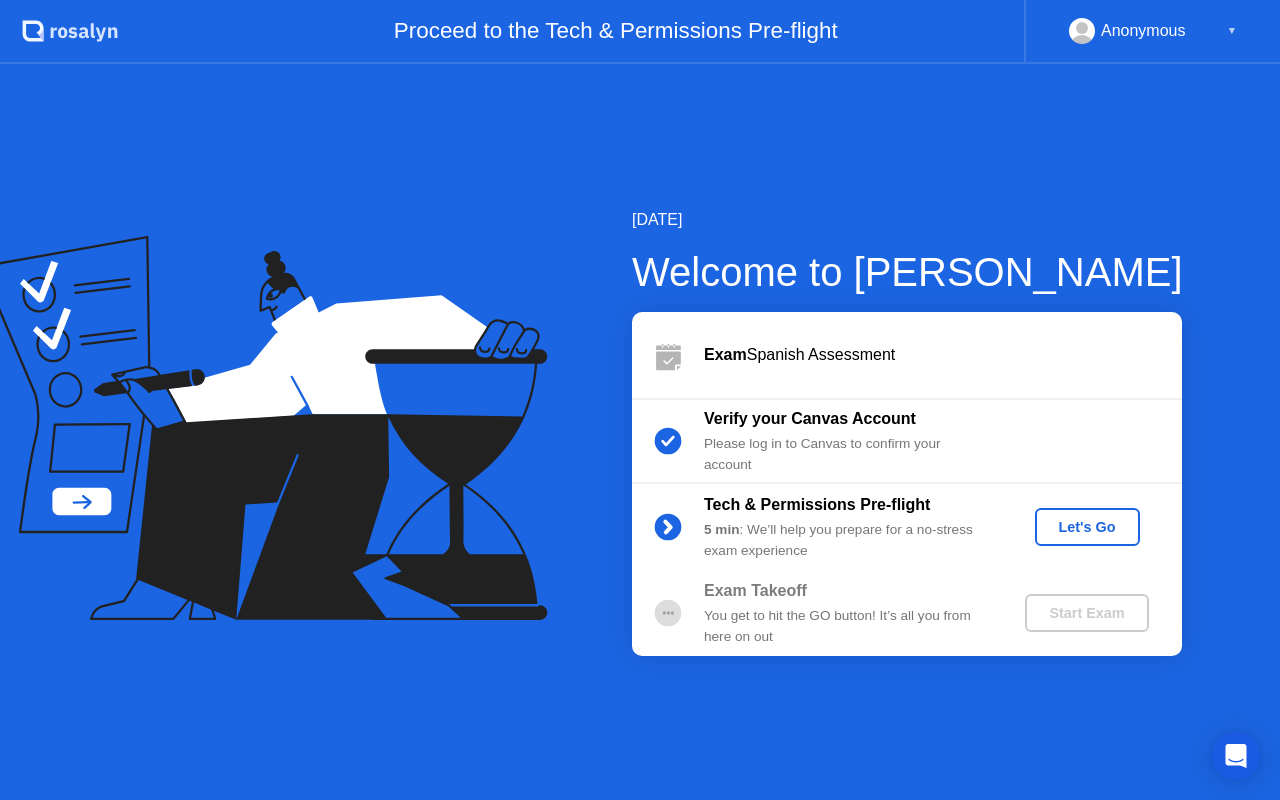 click on "Let's Go" 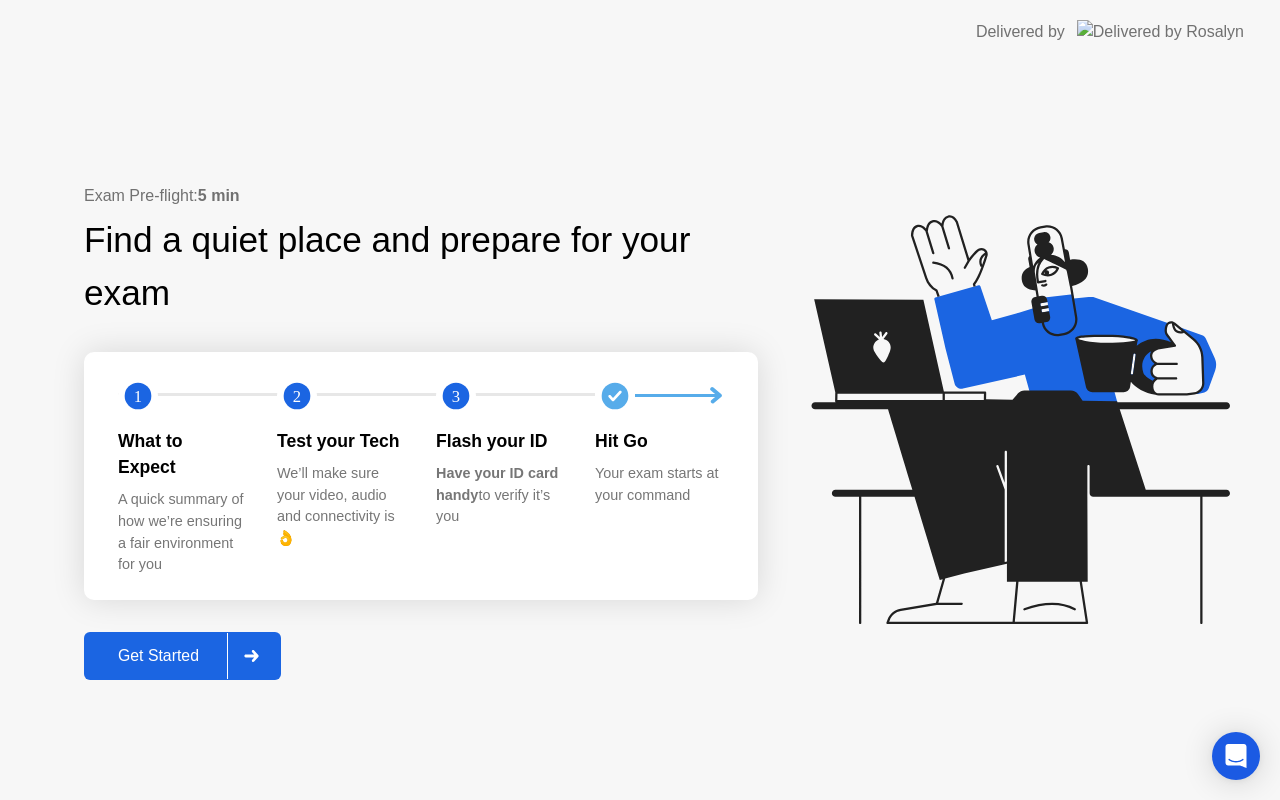 click on "Get Started" 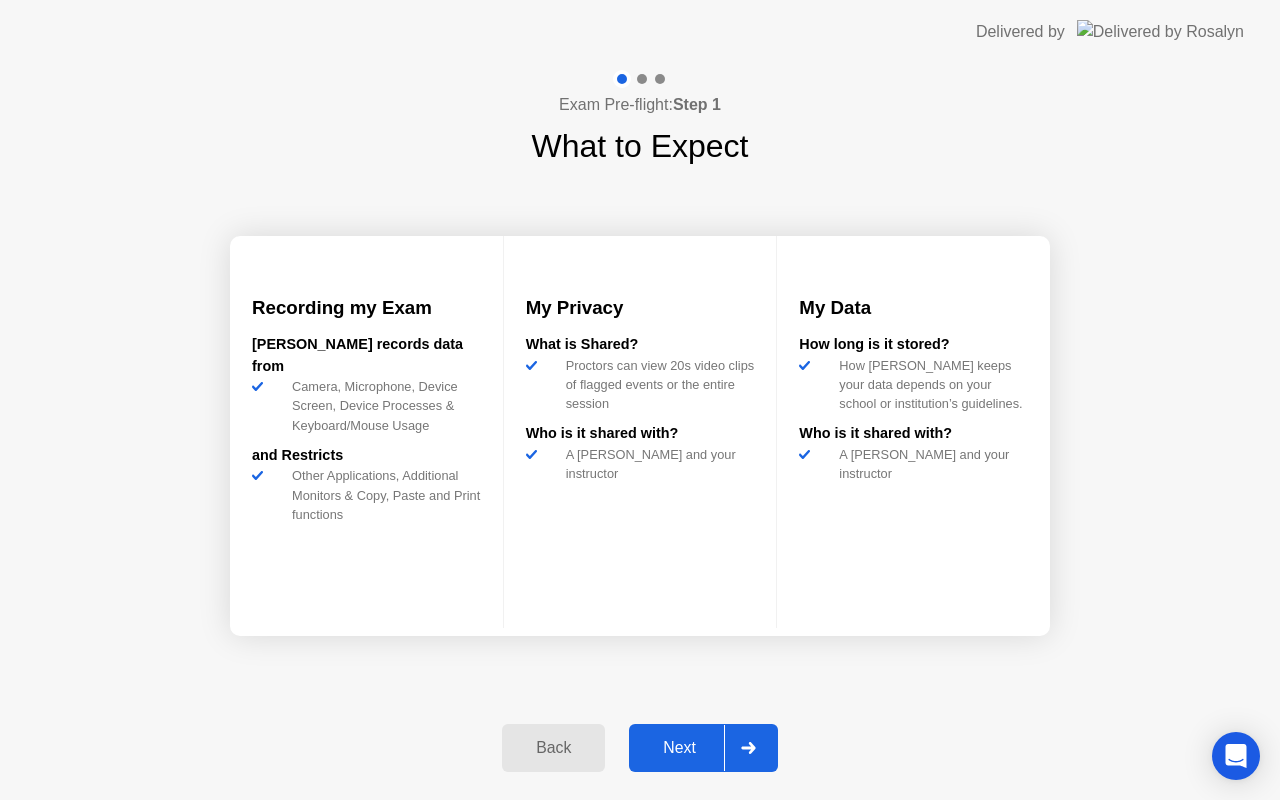click on "Next" 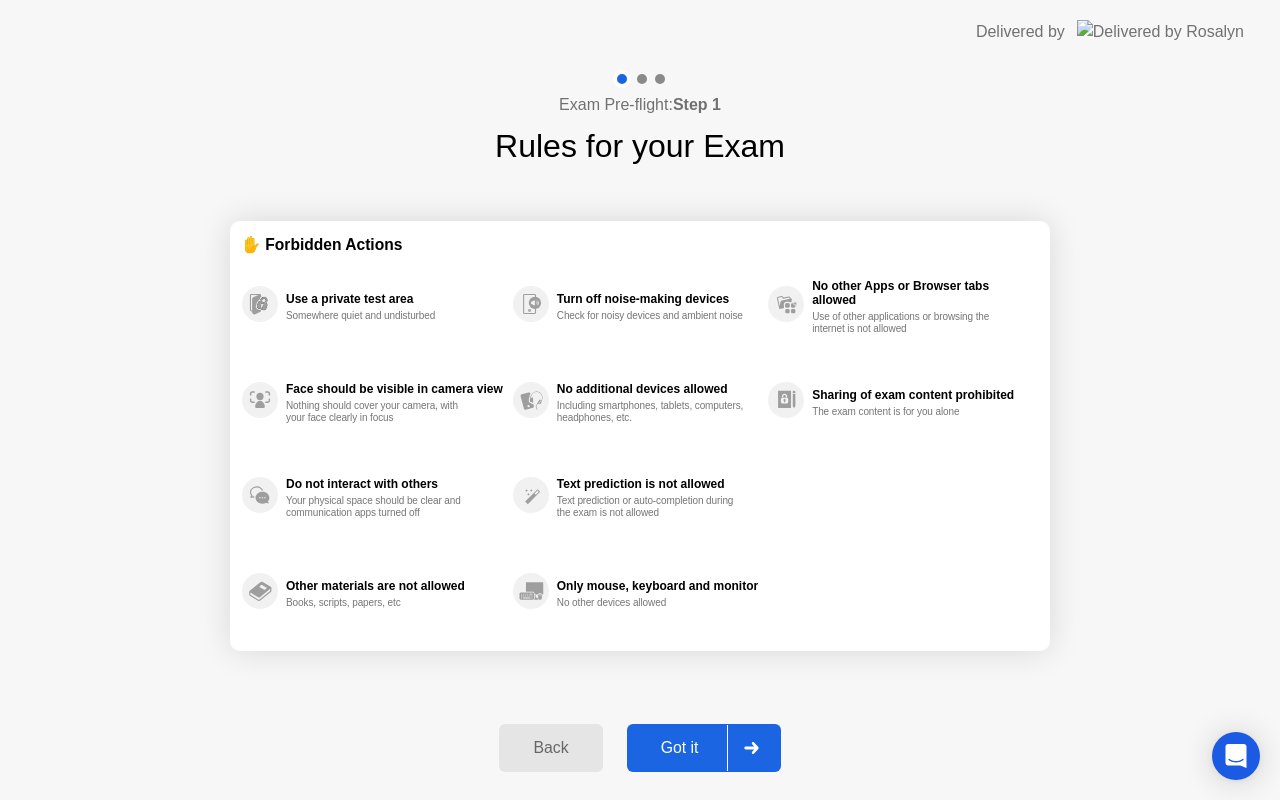 click on "Got it" 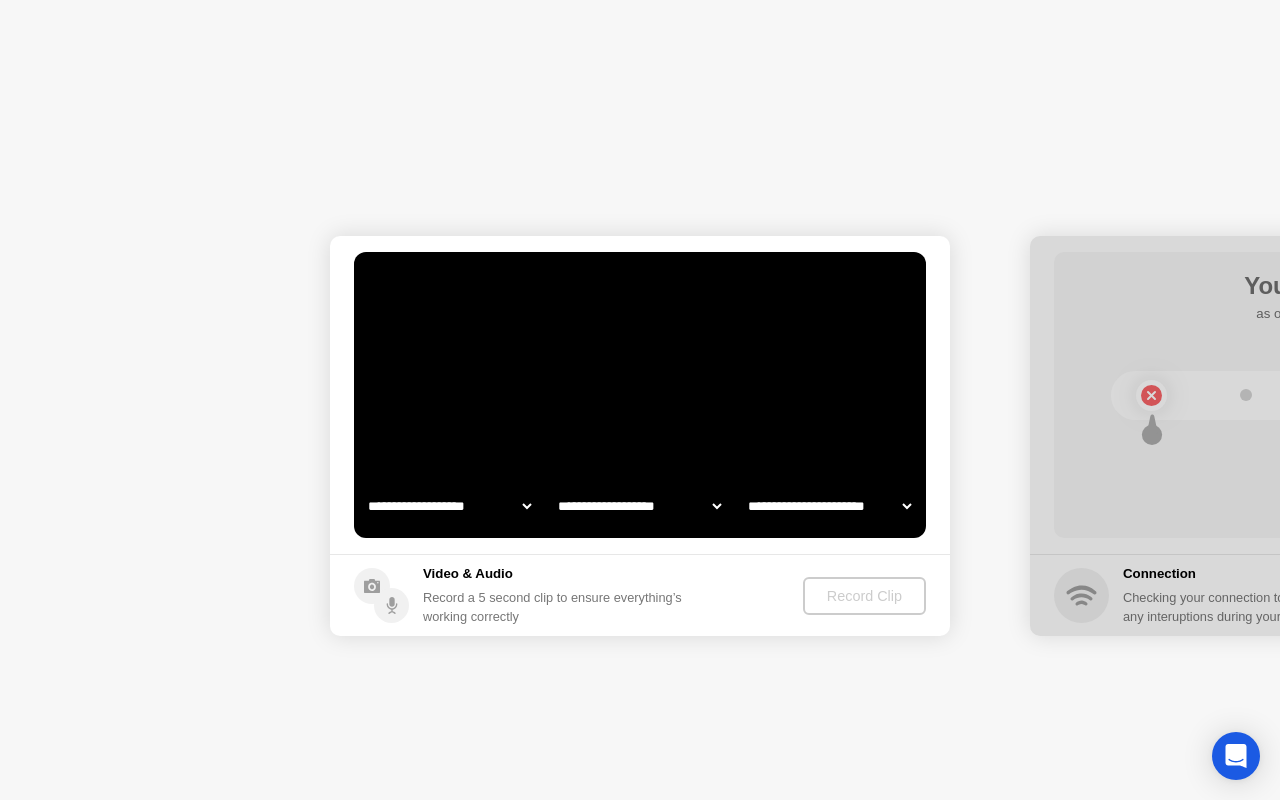 select on "**********" 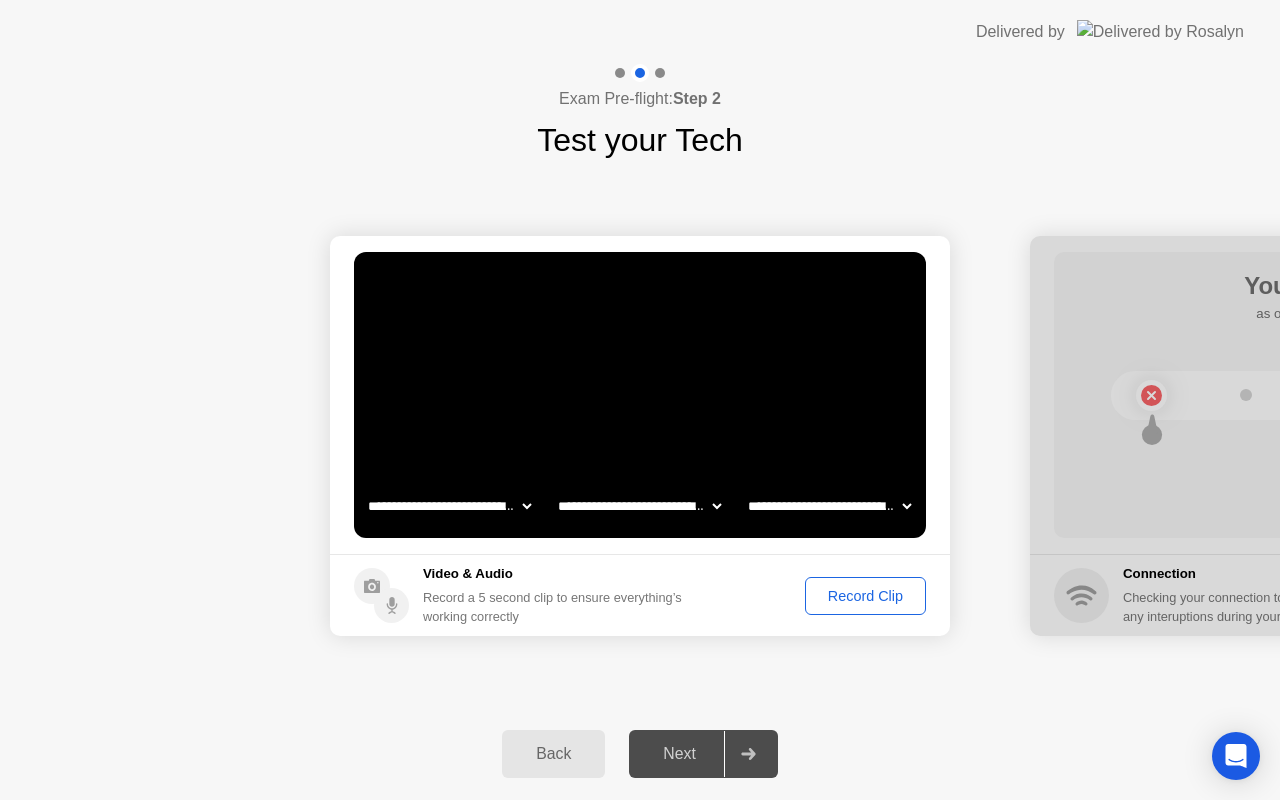 click on "**********" 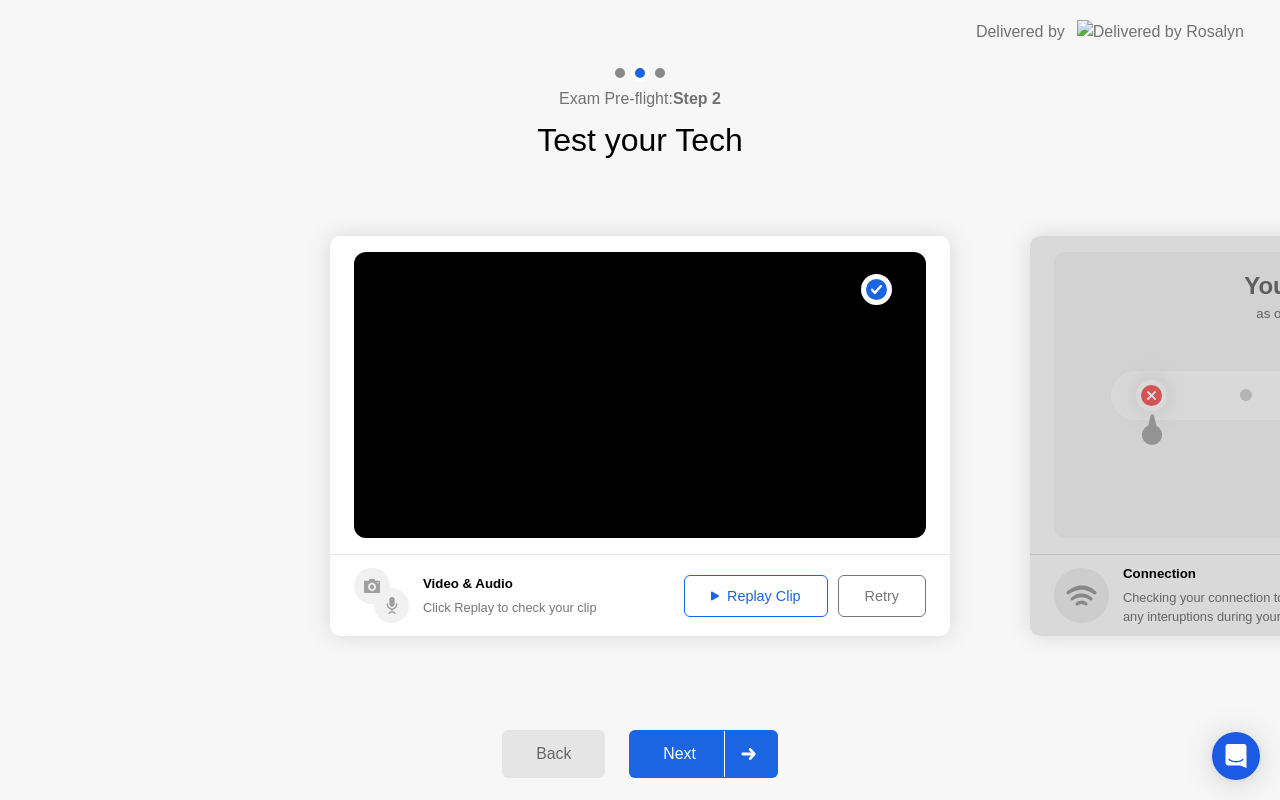 click on "Next" 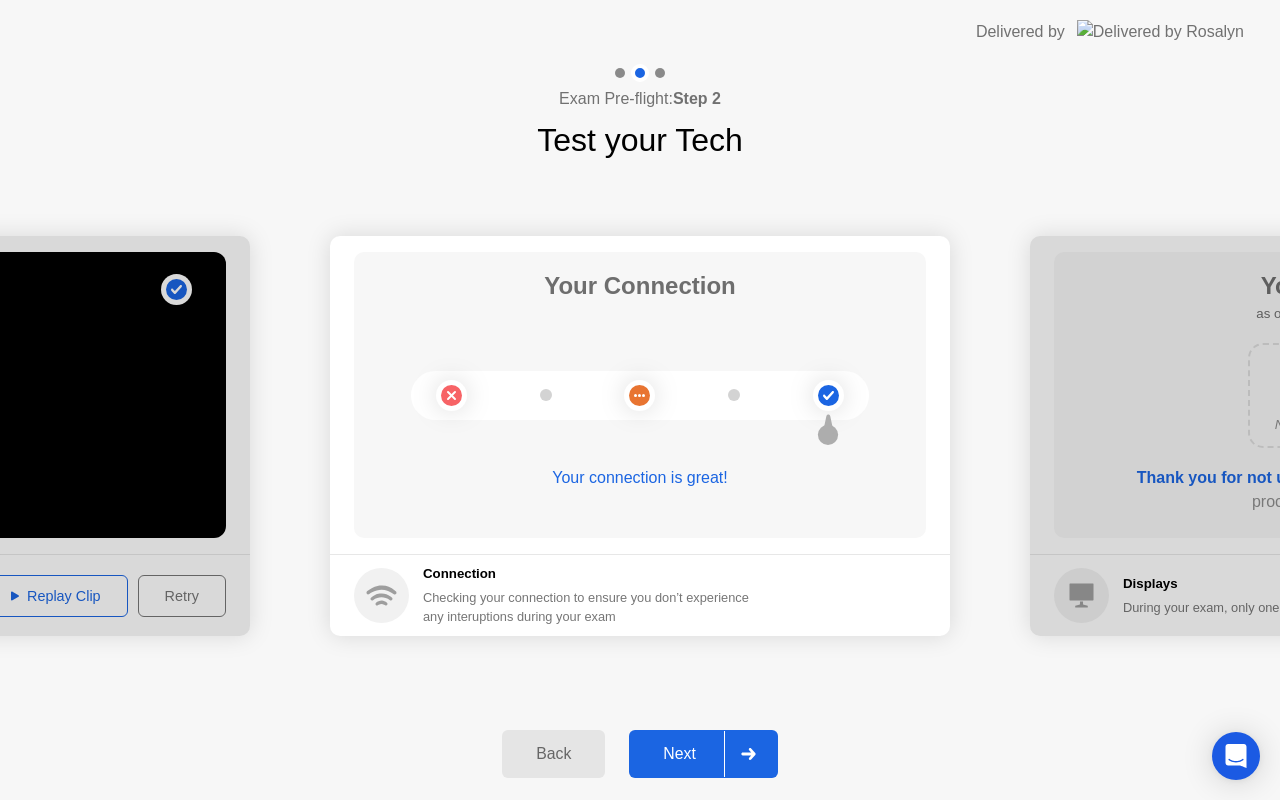 click on "Next" 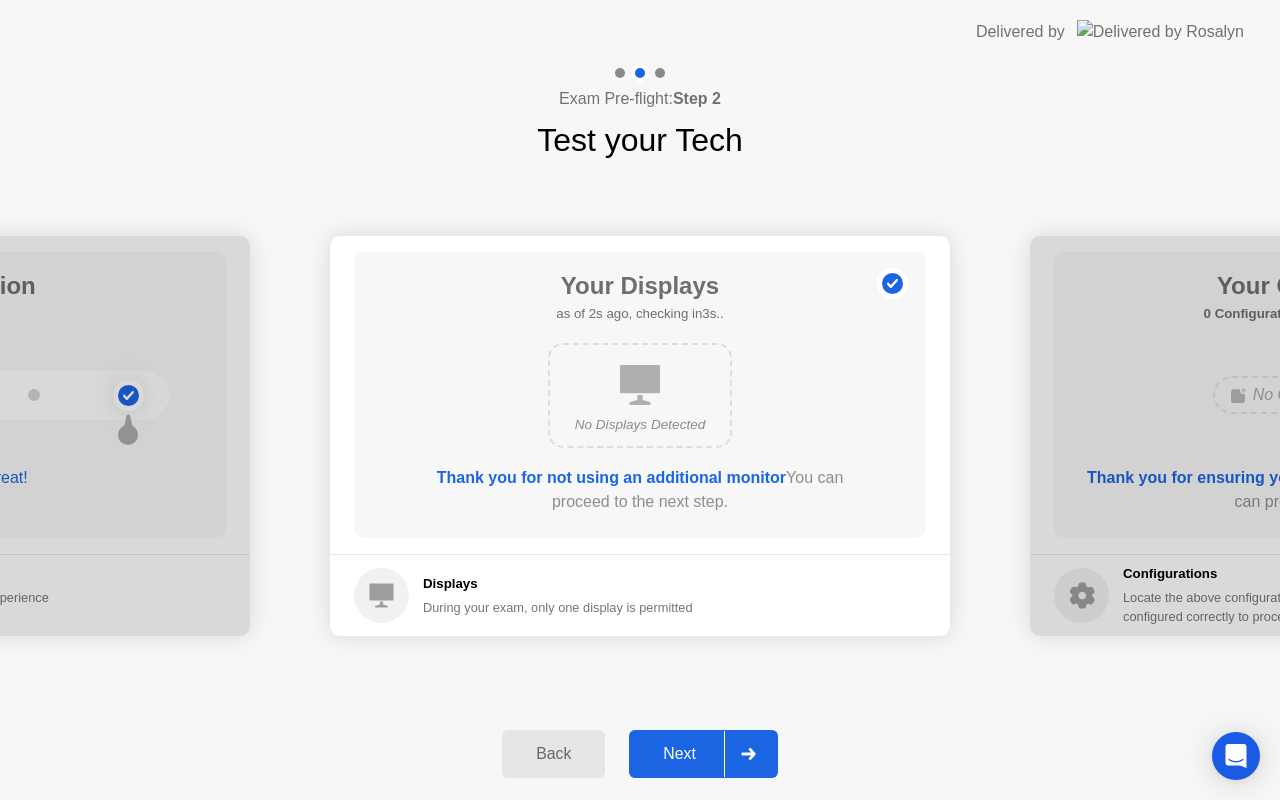 click on "Next" 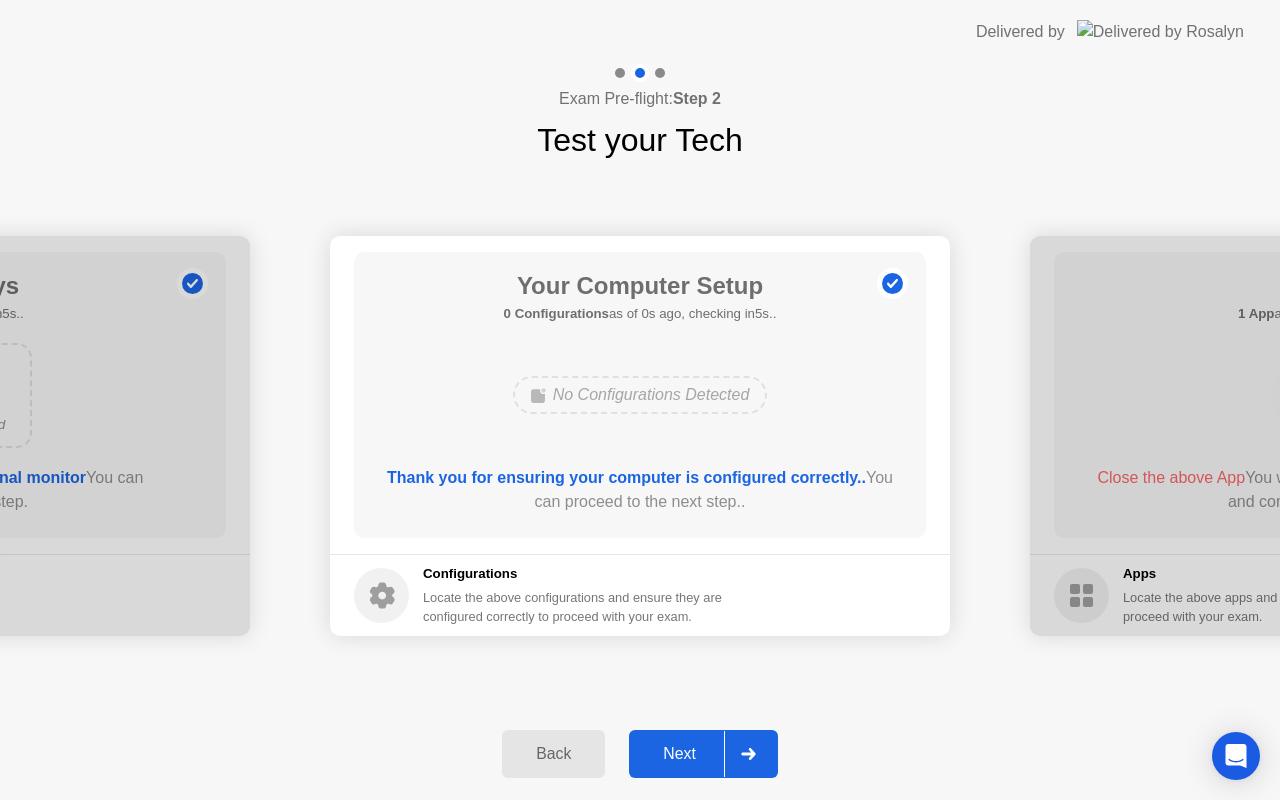 click on "Next" 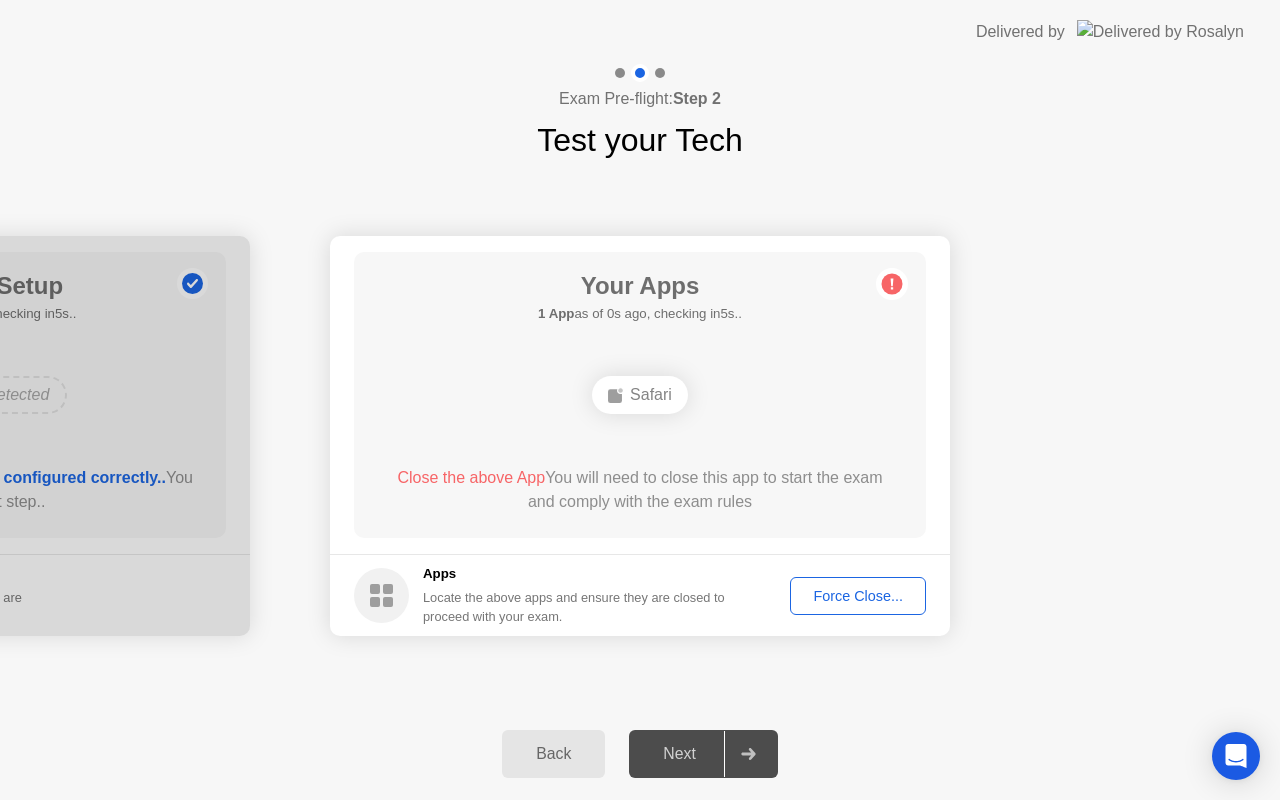 click on "Force Close..." 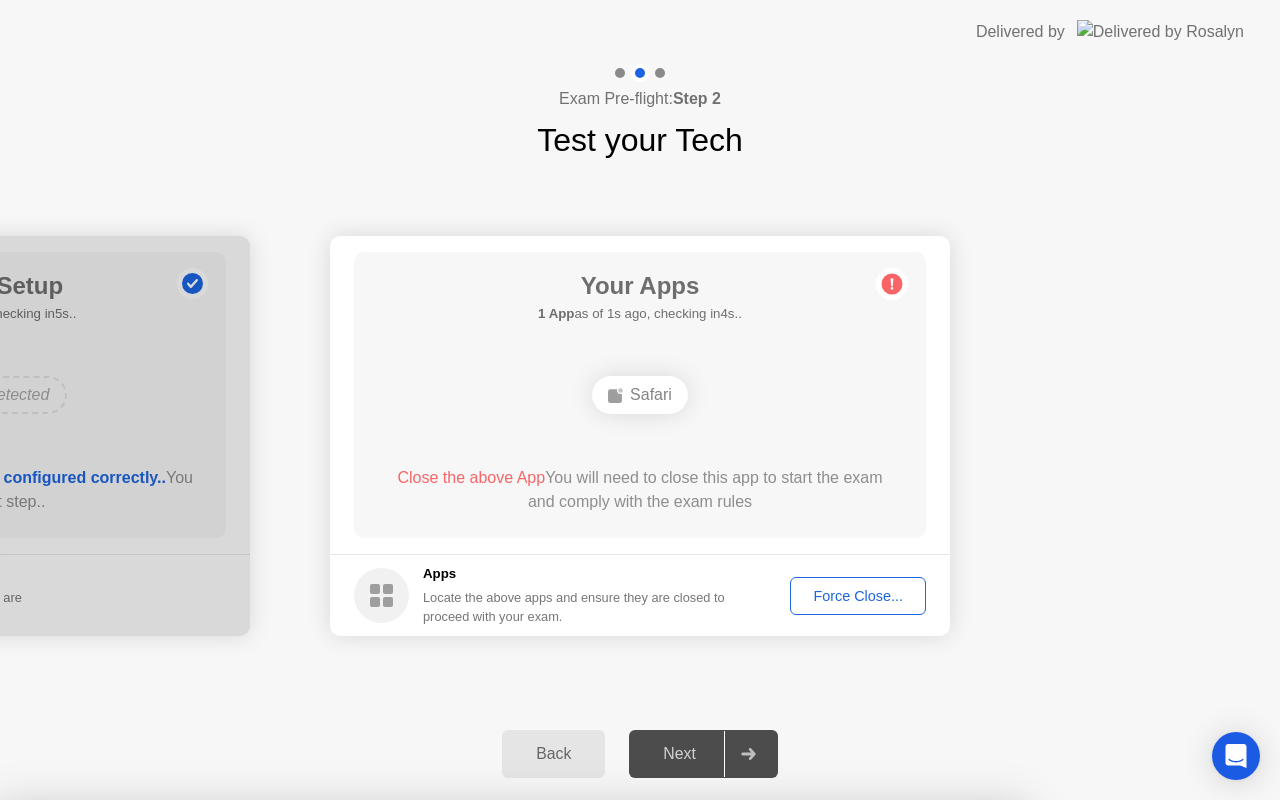 click on "Confirm" at bounding box center (579, 1076) 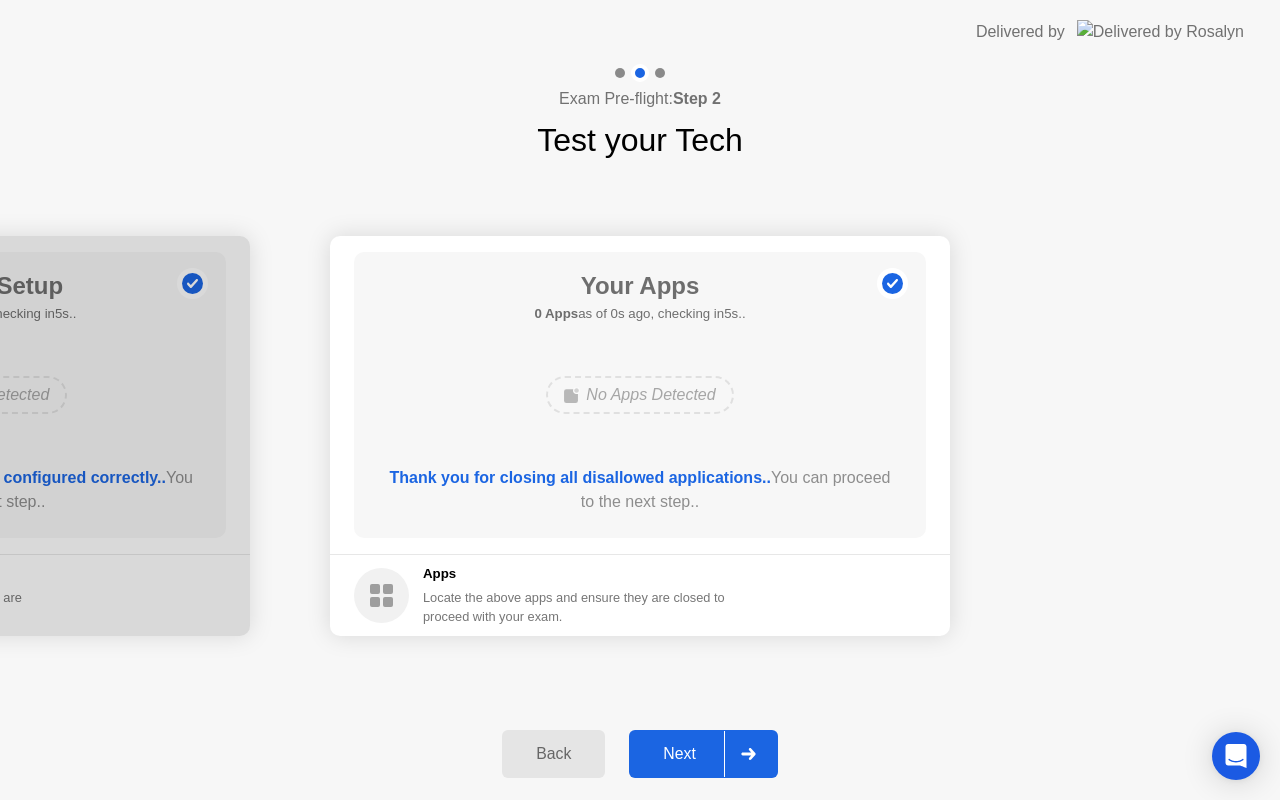 click on "Next" 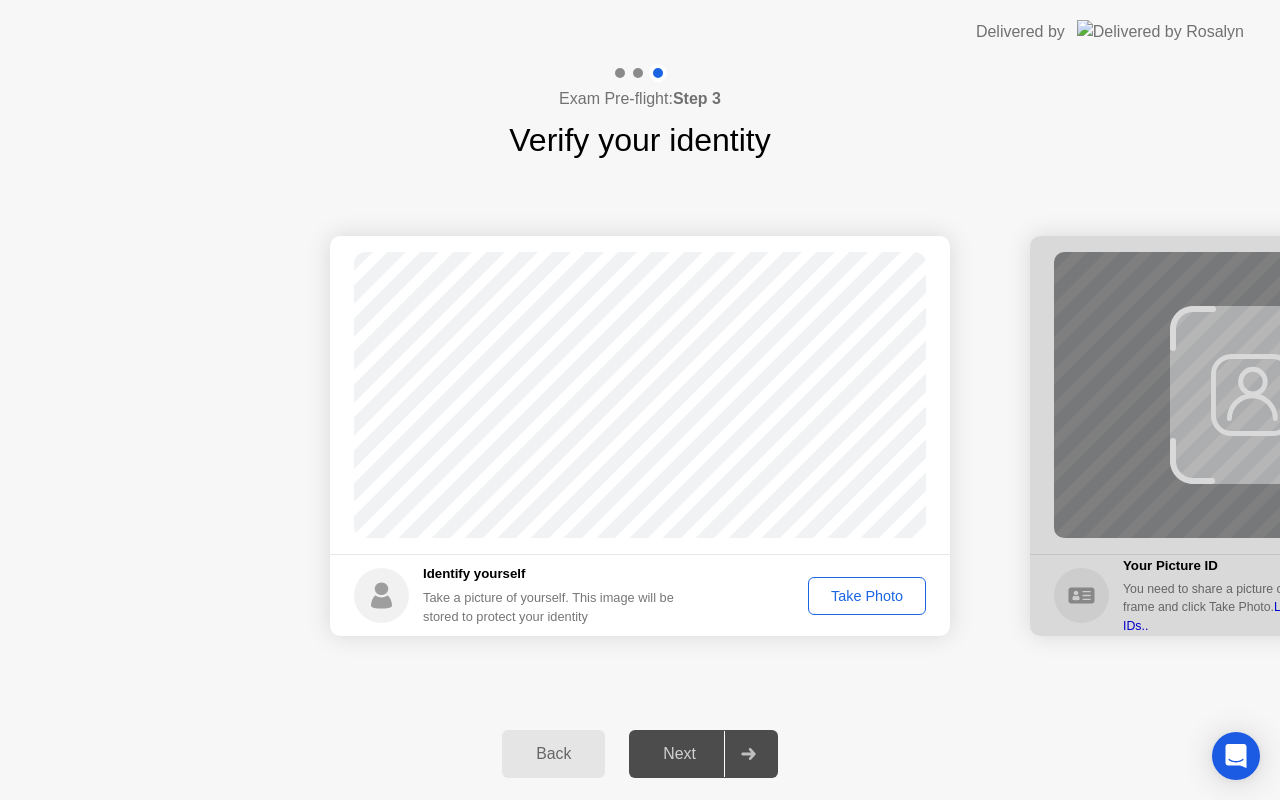 click on "Take Photo" 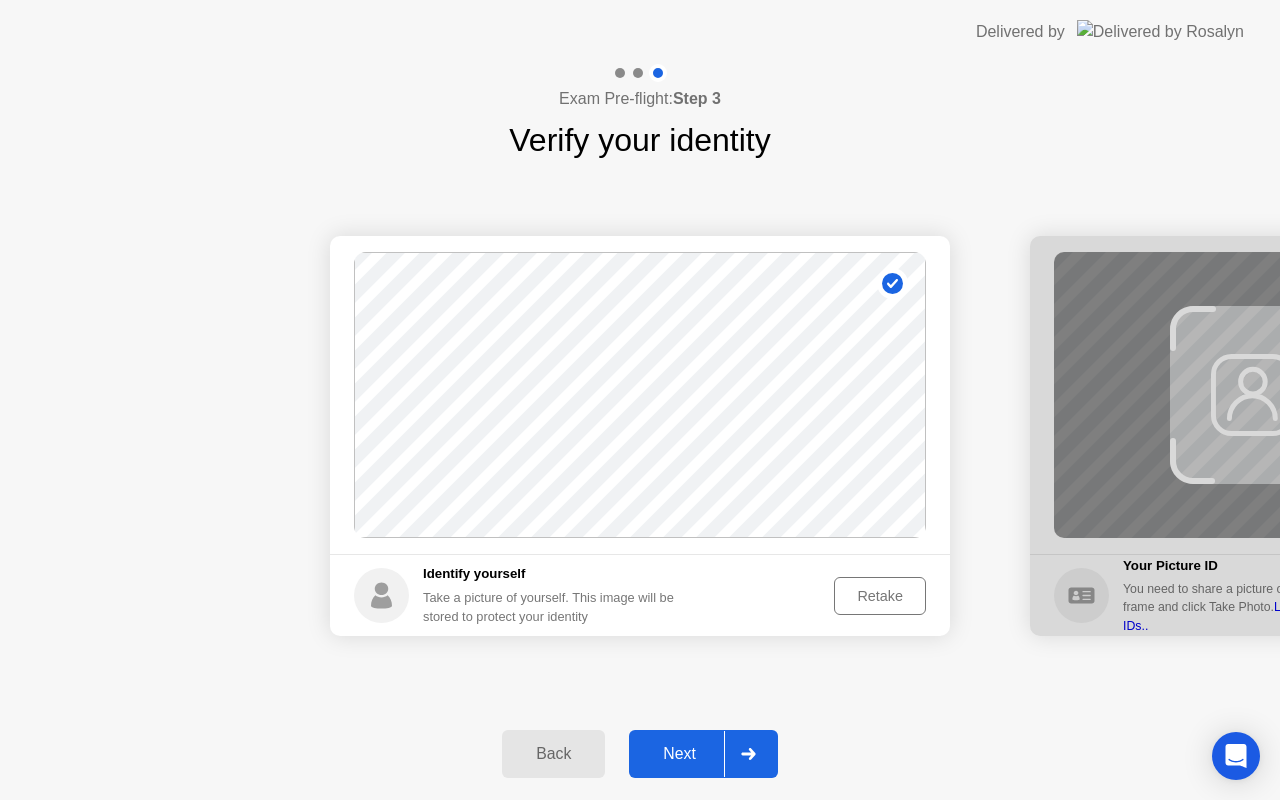 click on "Next" 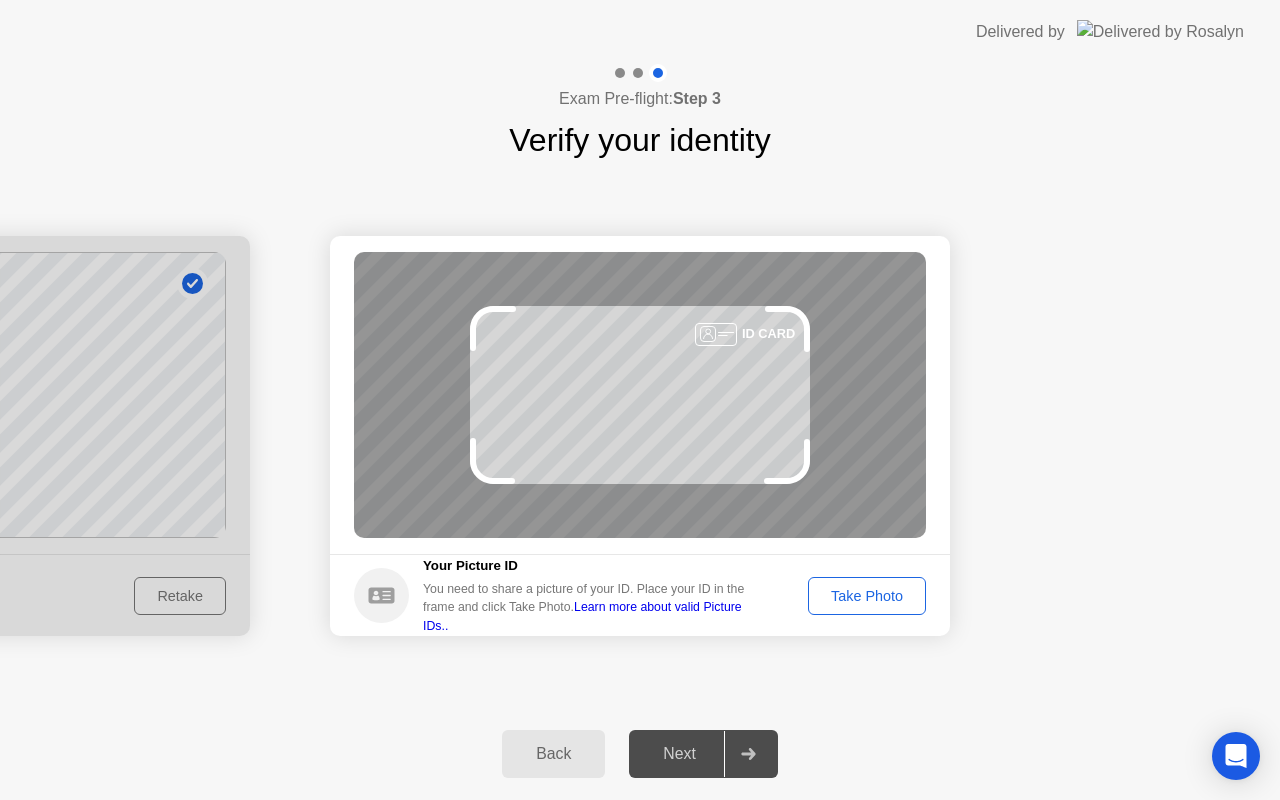 click on "Take Photo" 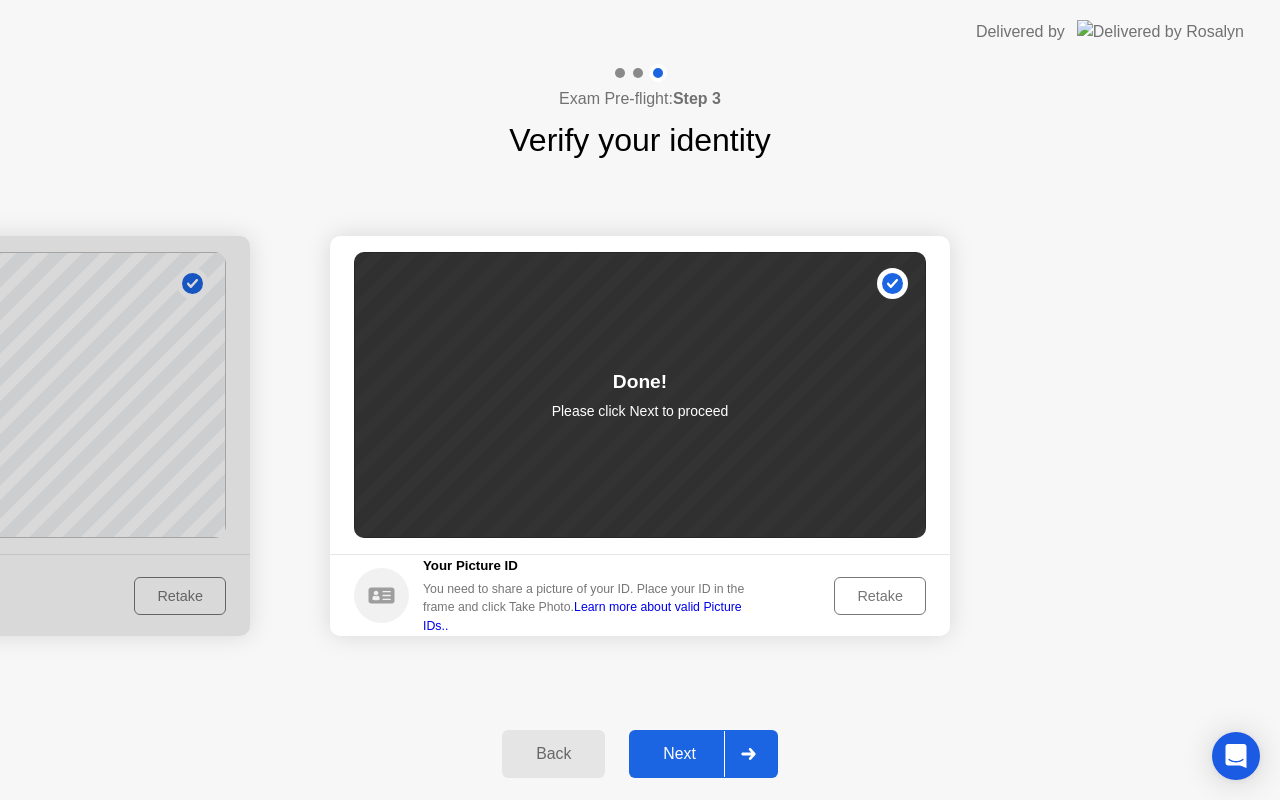 click on "Next" 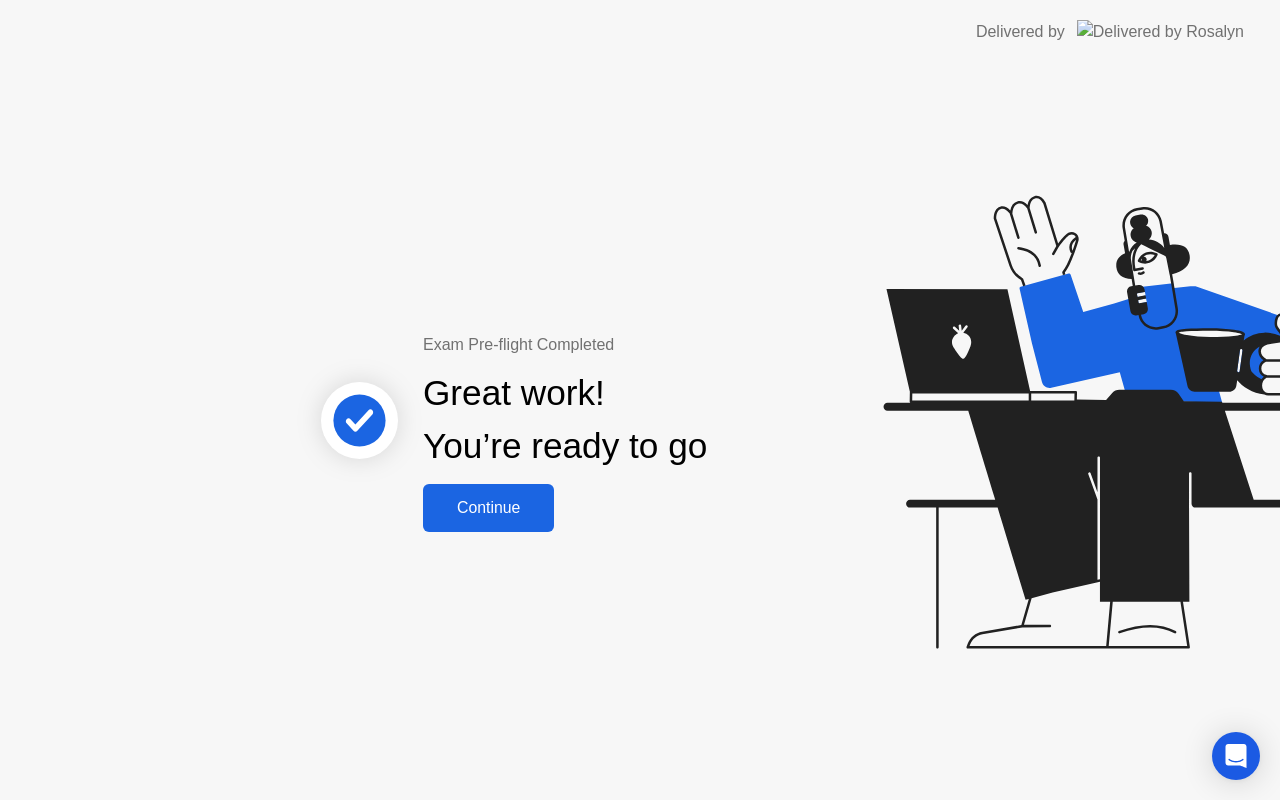 click on "Continue" 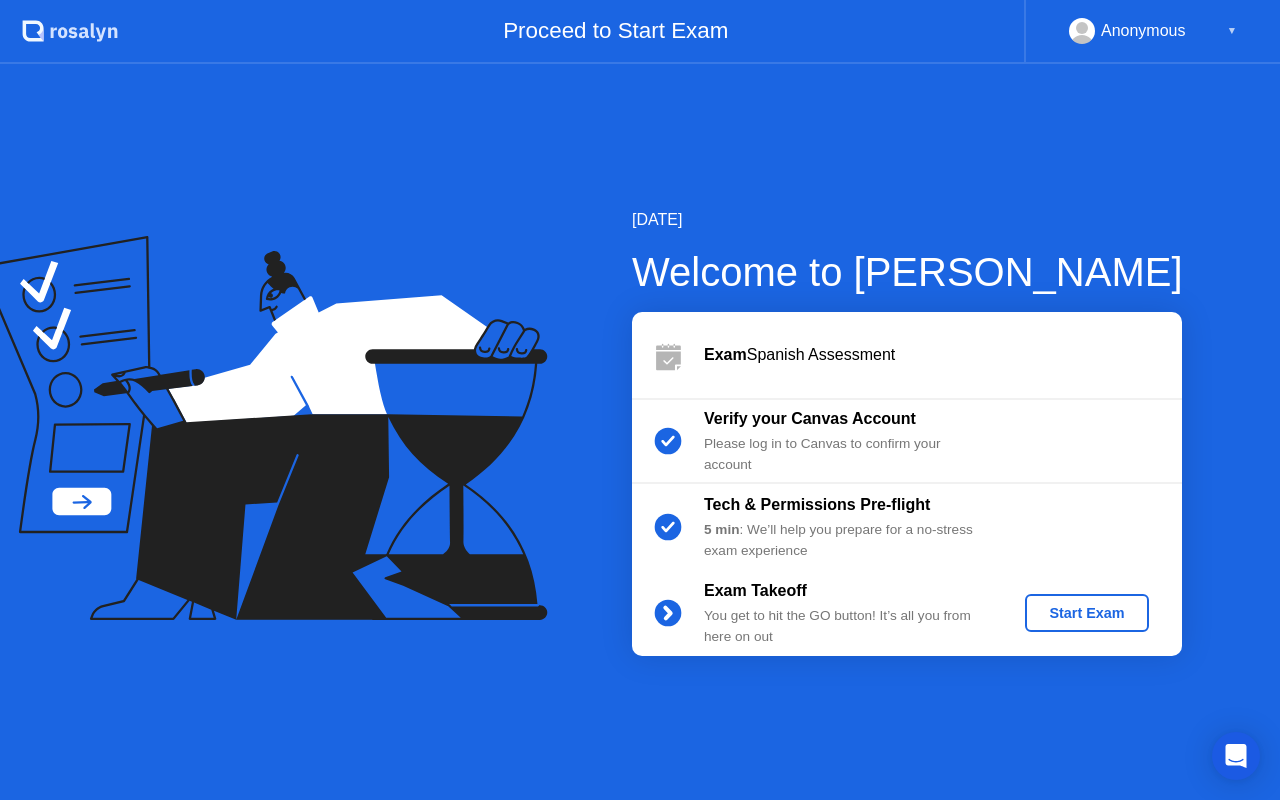 click on "Start Exam" 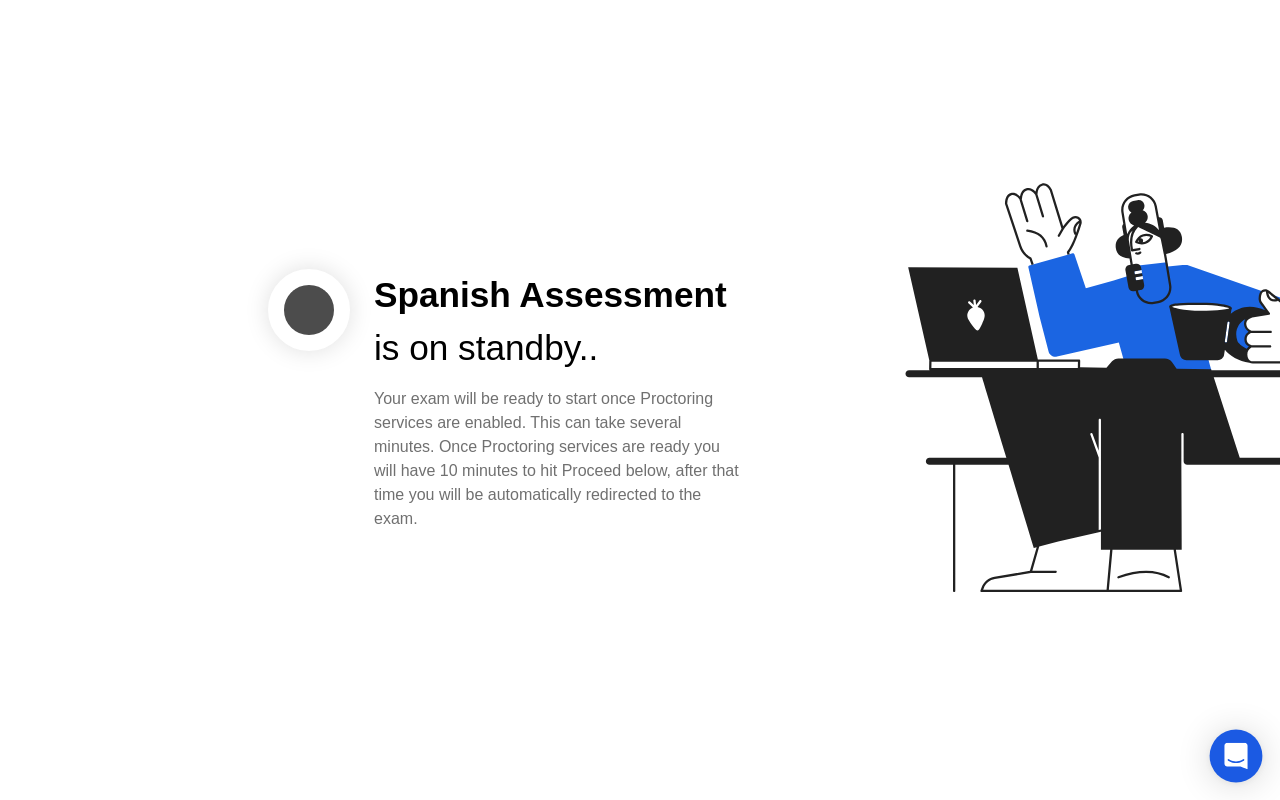 click at bounding box center (1236, 756) 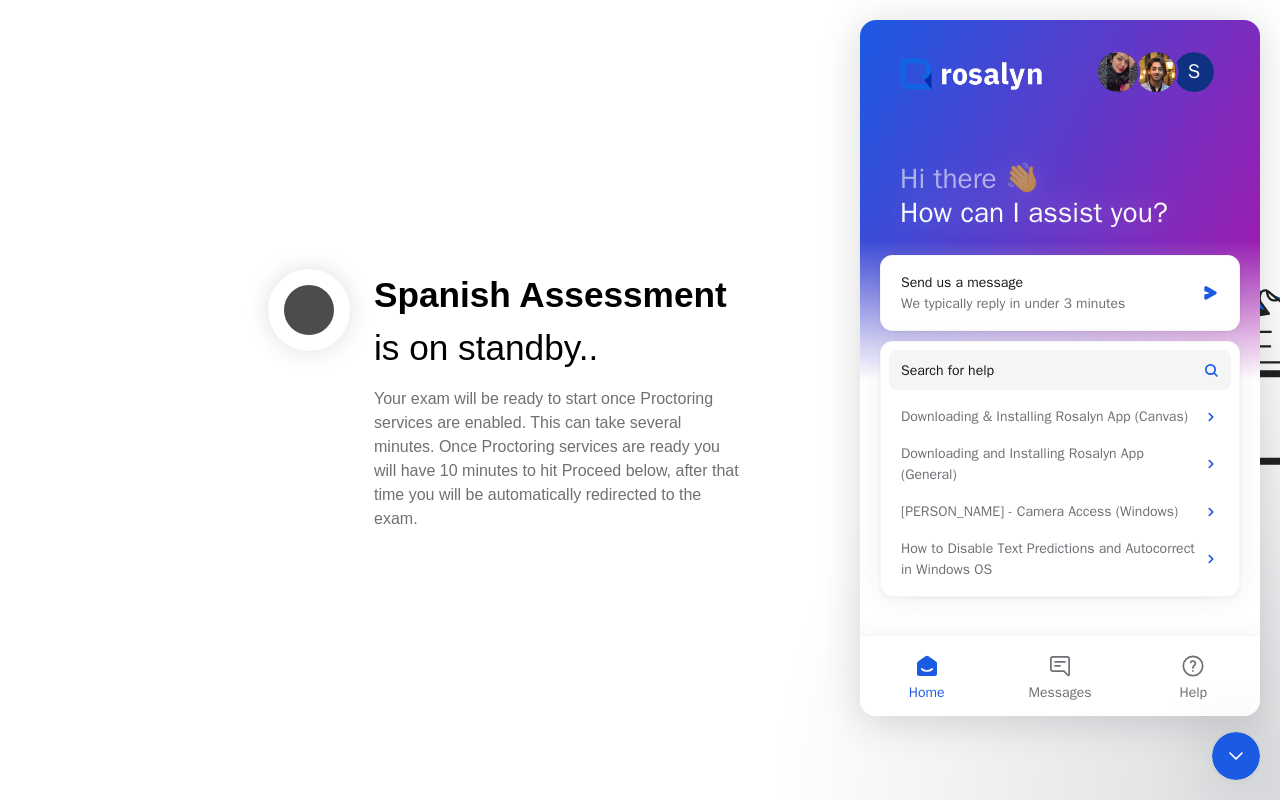 scroll, scrollTop: 0, scrollLeft: 0, axis: both 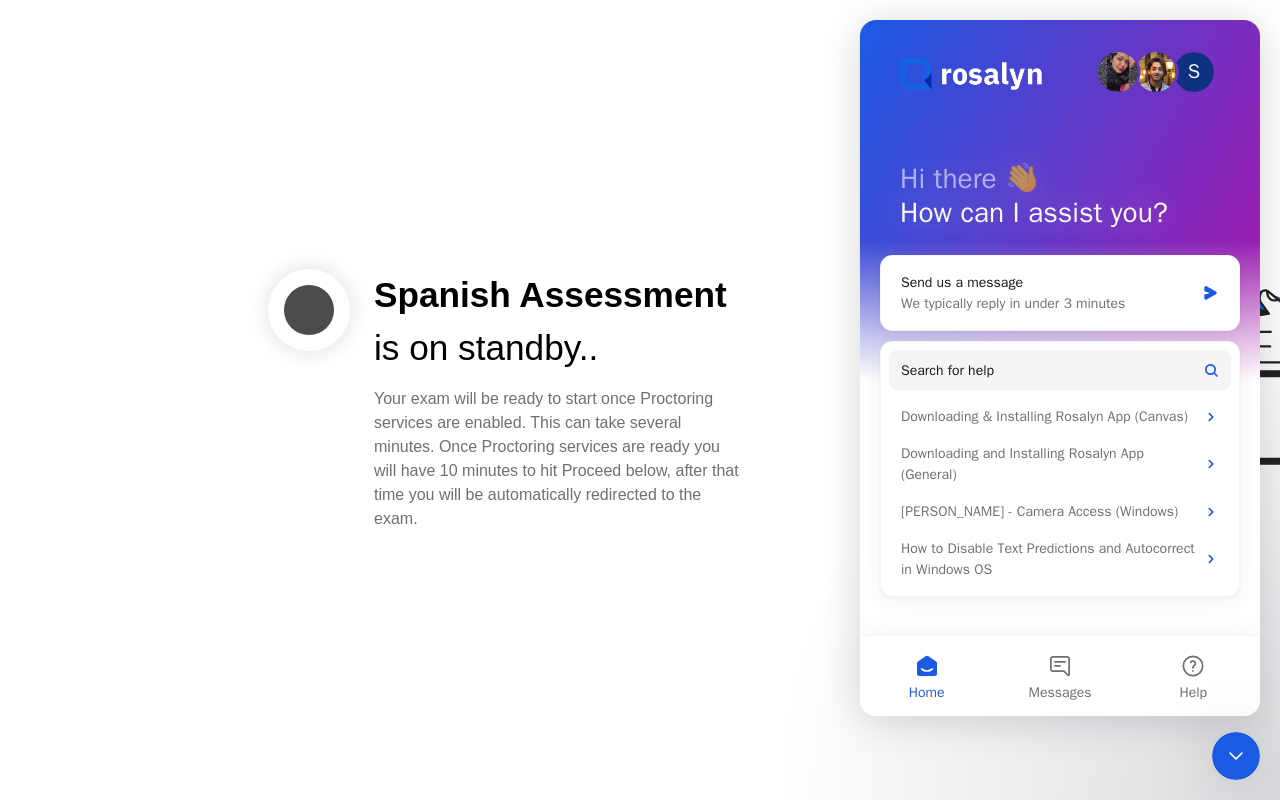 click at bounding box center (1236, 756) 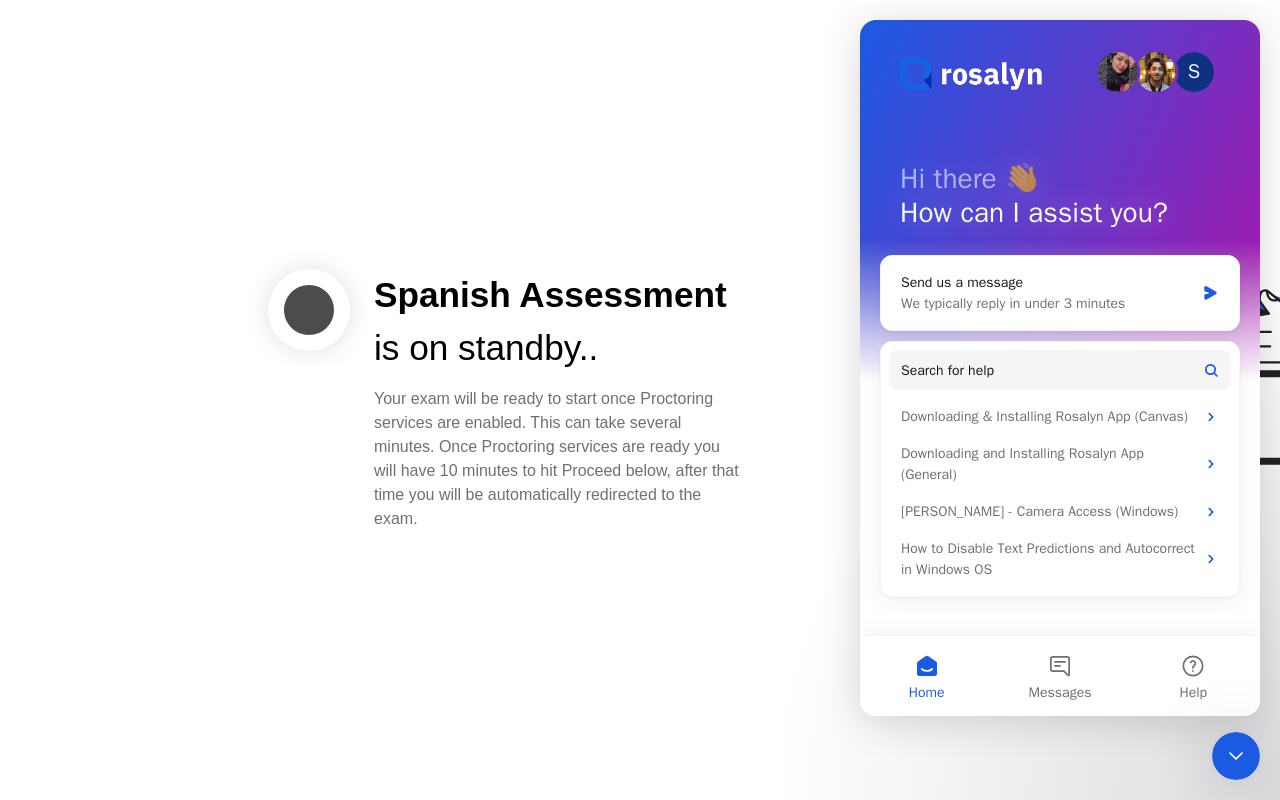 click 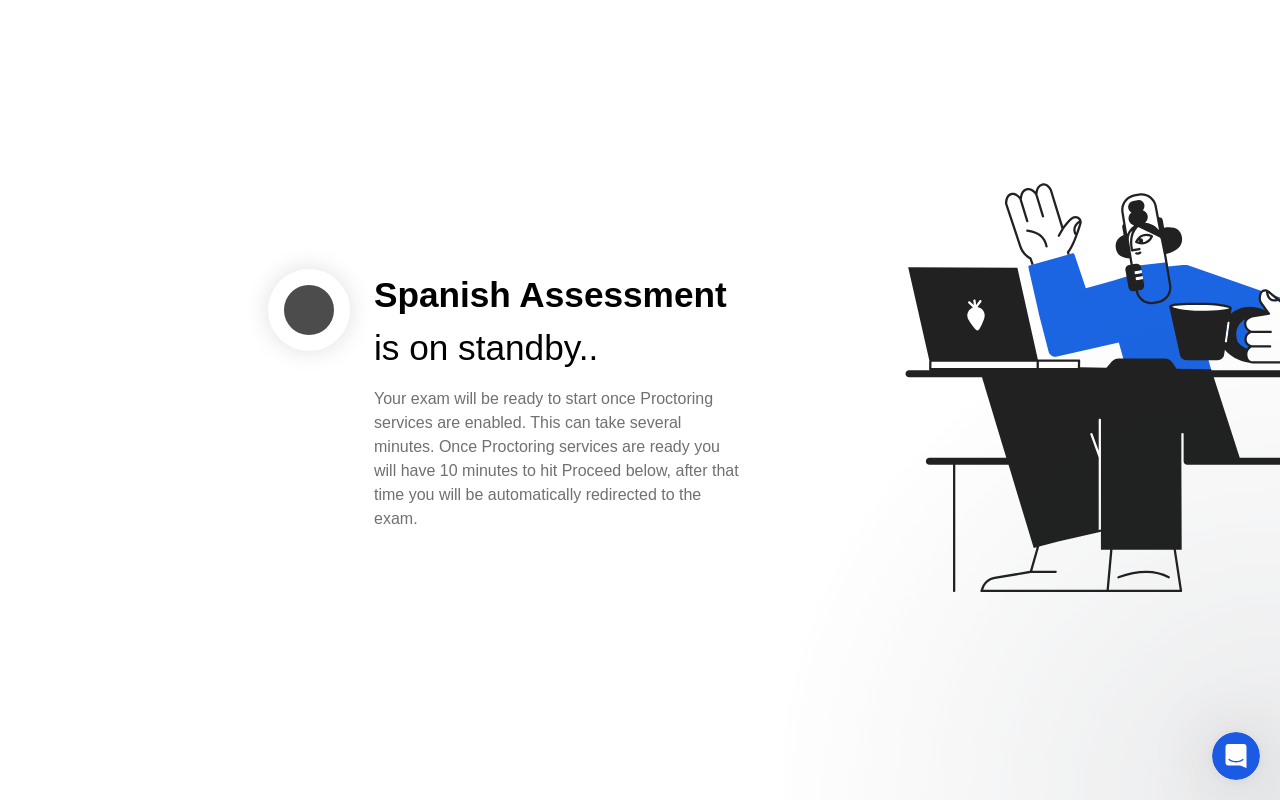 scroll, scrollTop: 0, scrollLeft: 0, axis: both 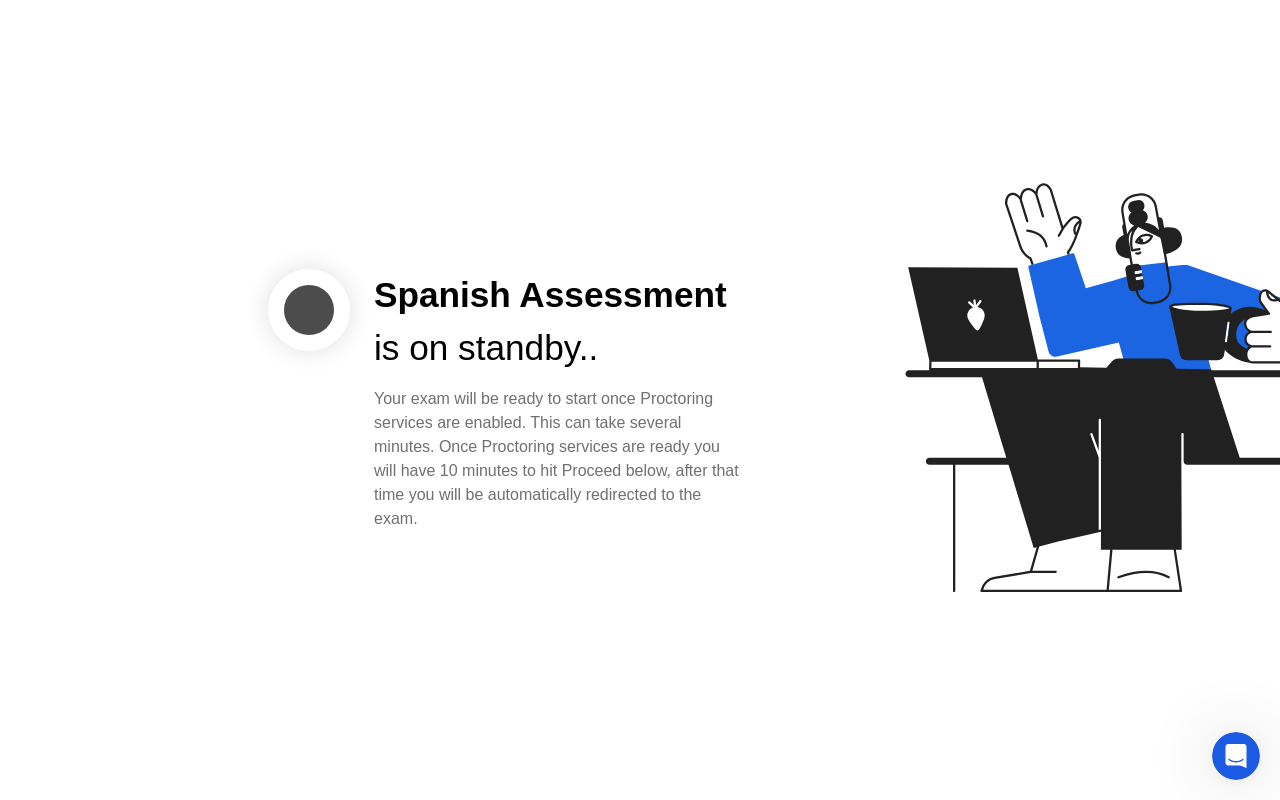 click on "Your exam will be ready to start once Proctoring services are enabled. This can take several minutes. Once Proctoring services are ready you will have 10 minutes to hit Proceed below, after that time you will be automatically redirected to the exam." 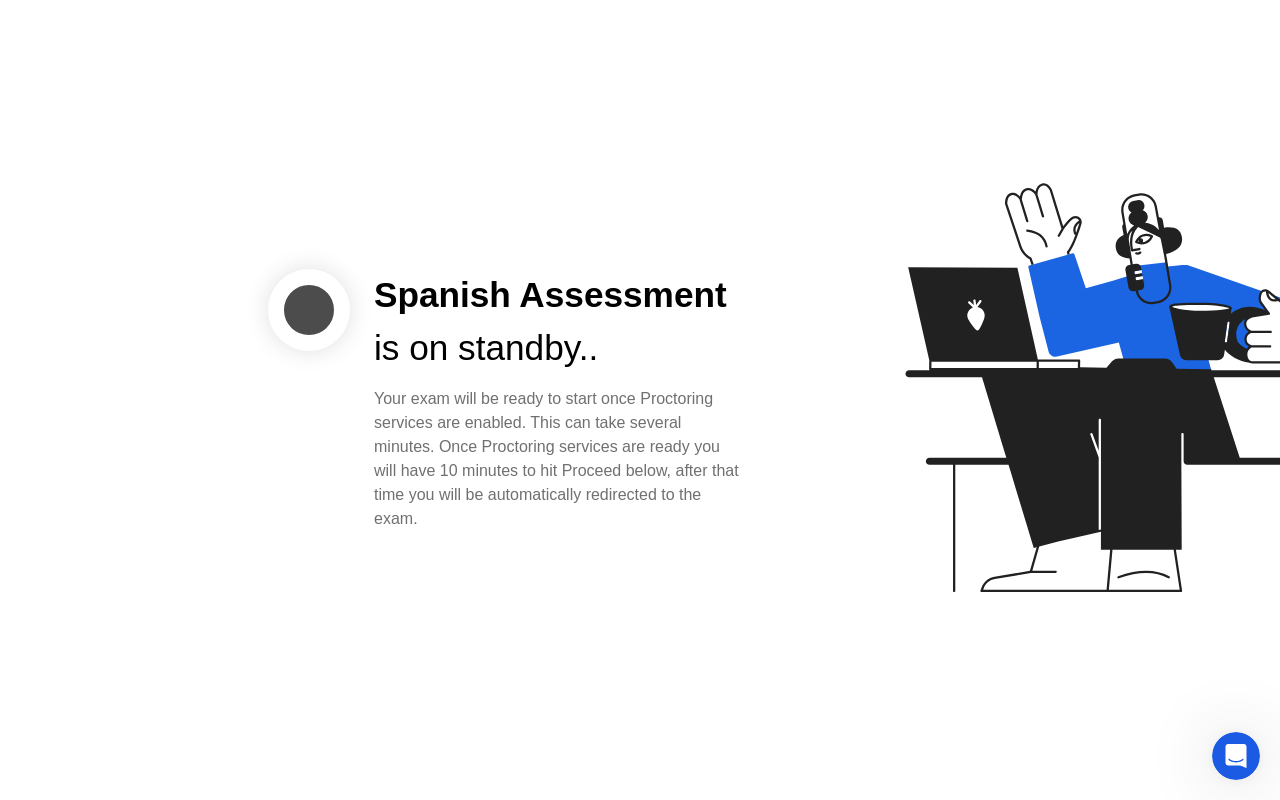 click on "Spanish Assessment is on standby..   Your exam will be ready to start once Proctoring services are enabled. This can take several minutes. Once Proctoring services are ready you will have 10 minutes to hit Proceed below, after that time you will be automatically redirected to the exam." 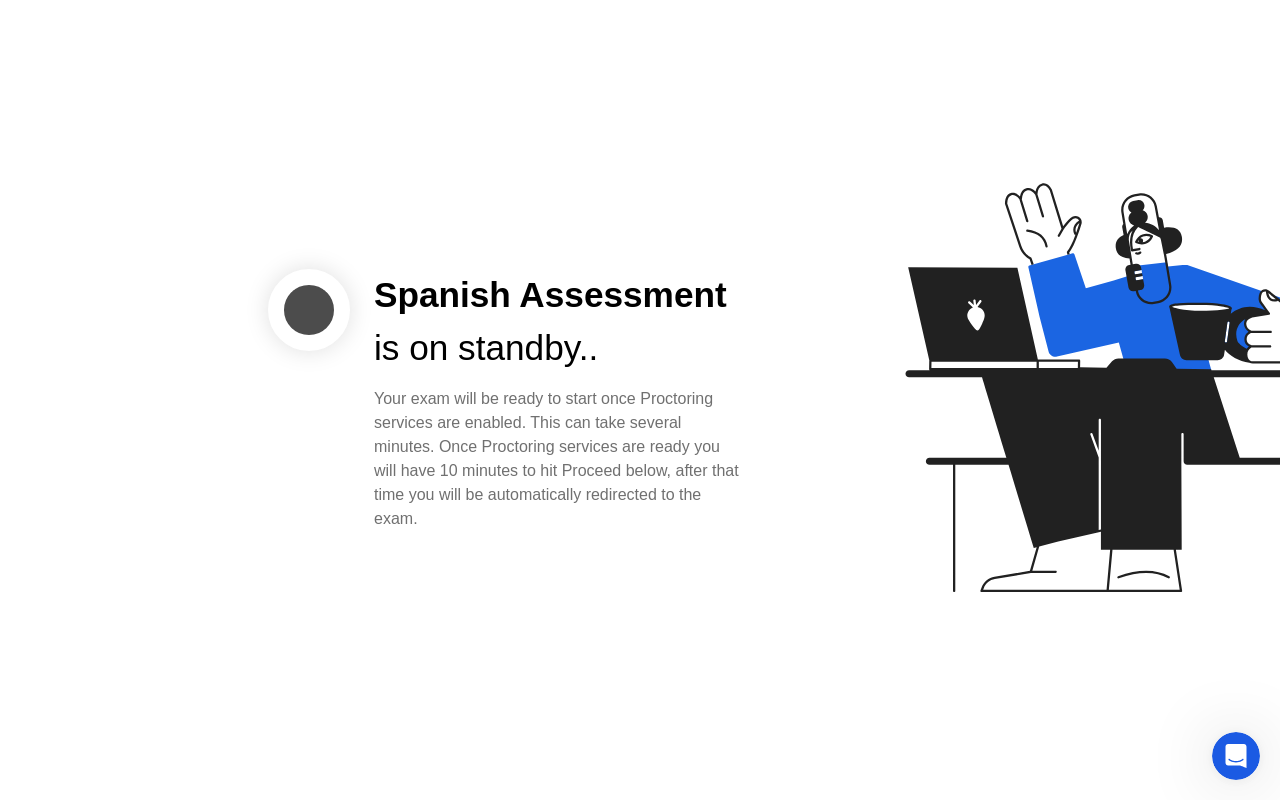 click on "Your exam will be ready to start once Proctoring services are enabled. This can take several minutes. Once Proctoring services are ready you will have 10 minutes to hit Proceed below, after that time you will be automatically redirected to the exam." 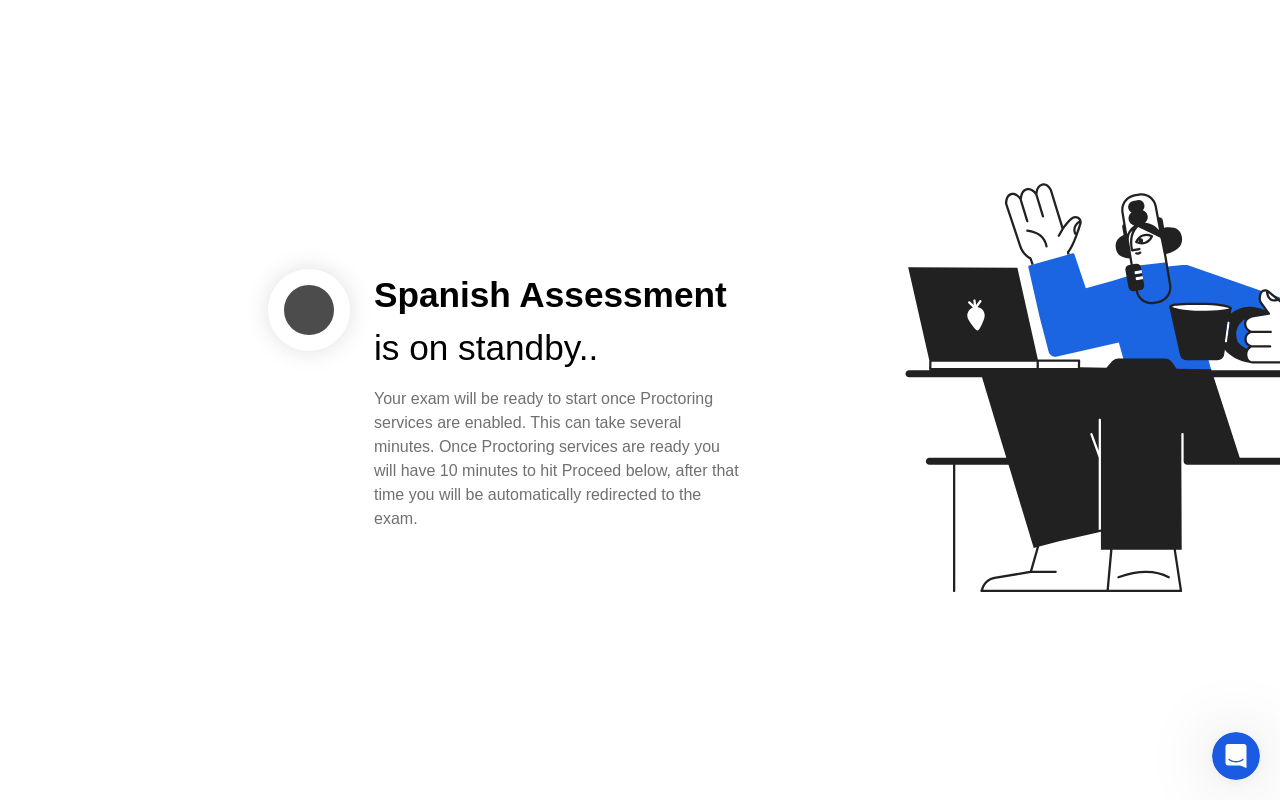 click 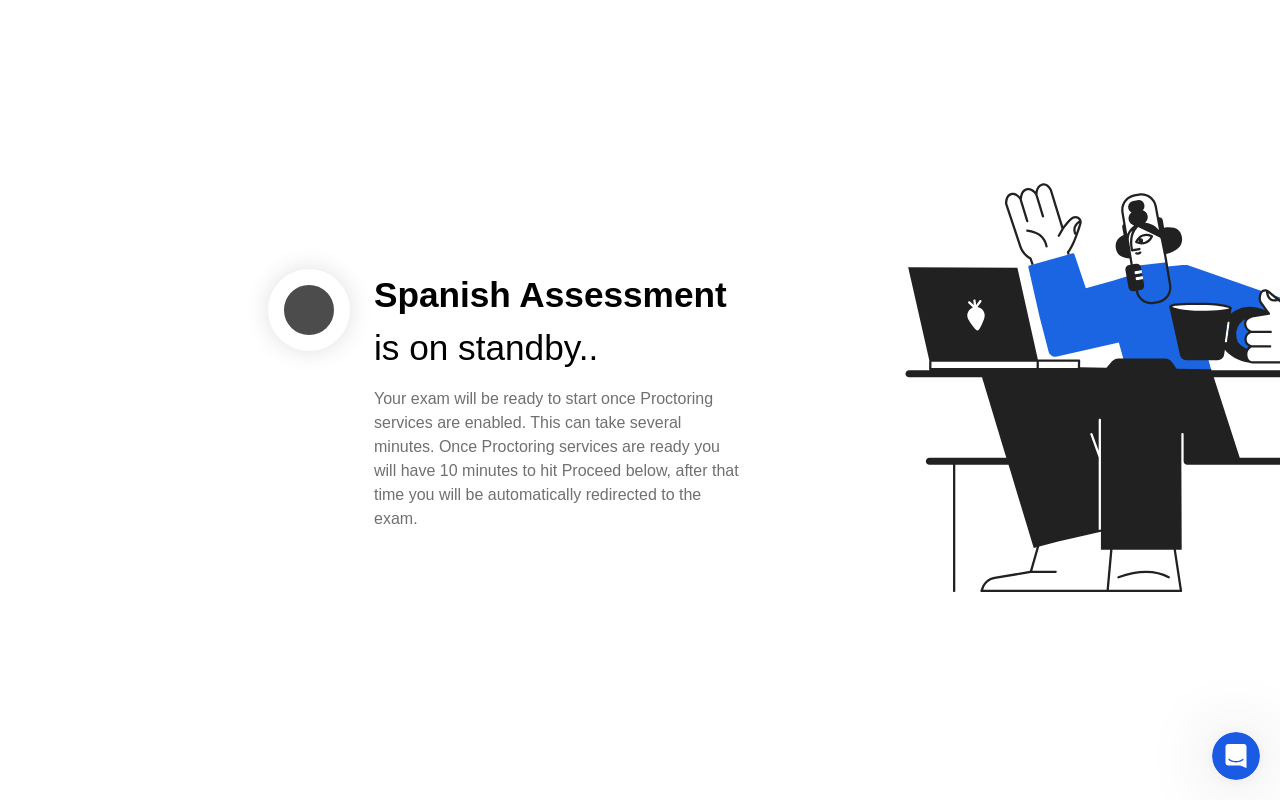 click on "Your exam will be ready to start once Proctoring services are enabled. This can take several minutes. Once Proctoring services are ready you will have 10 minutes to hit Proceed below, after that time you will be automatically redirected to the exam." 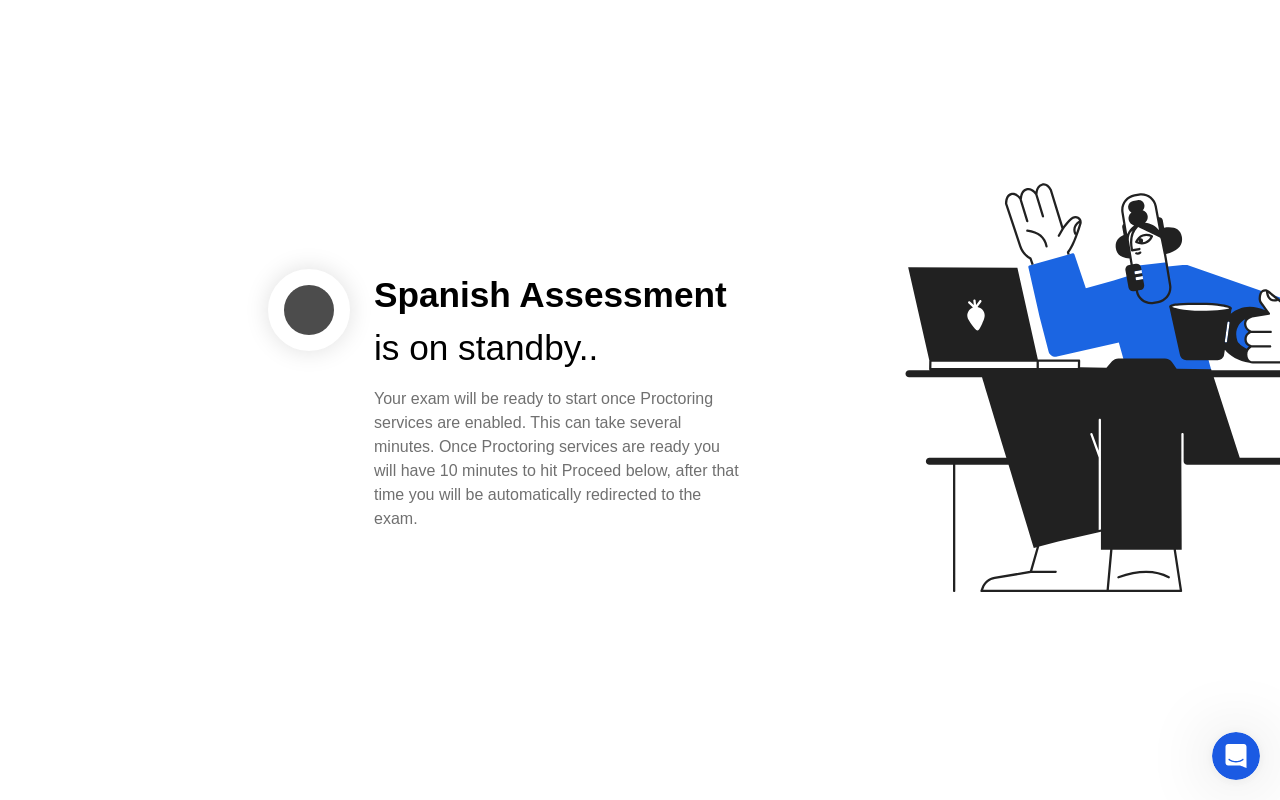 click on "Spanish Assessment is on standby..   Your exam will be ready to start once Proctoring services are enabled. This can take several minutes. Once Proctoring services are ready you will have 10 minutes to hit Proceed below, after that time you will be automatically redirected to the exam." 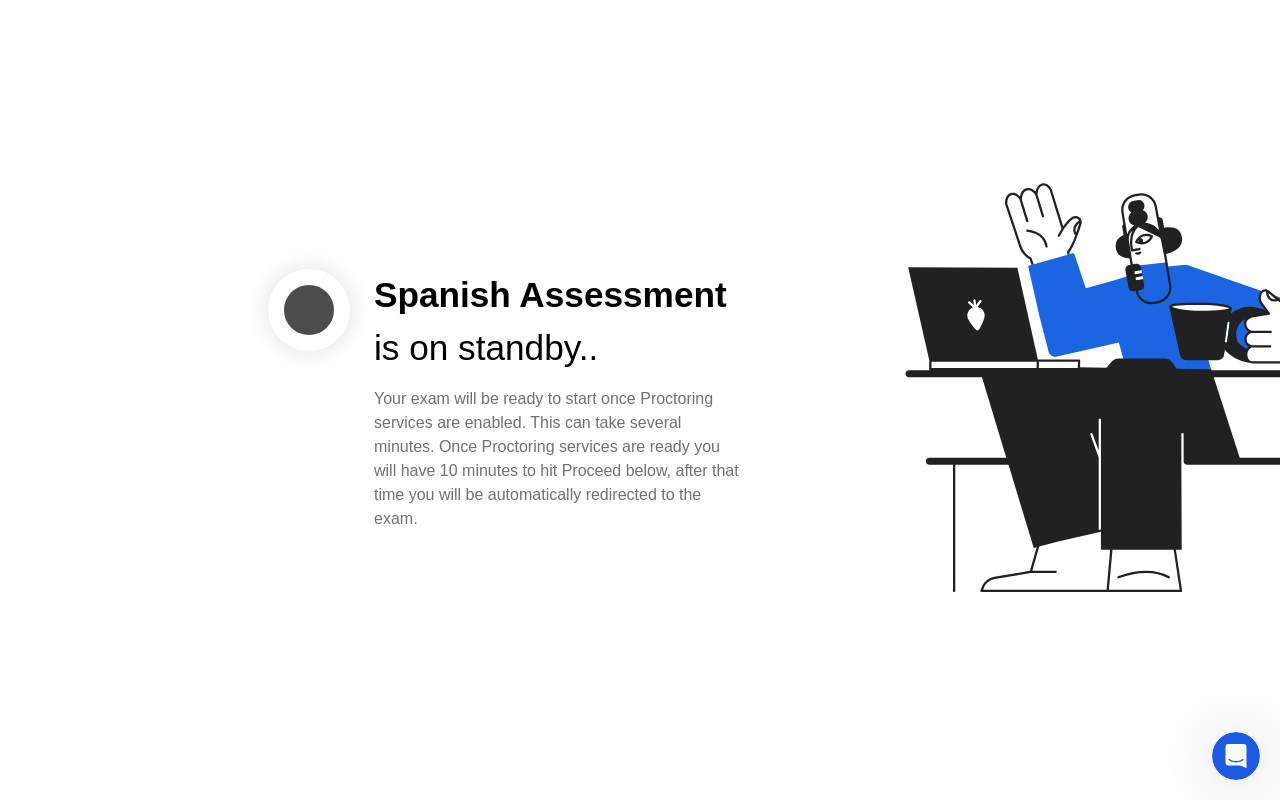 click on "is on standby.." 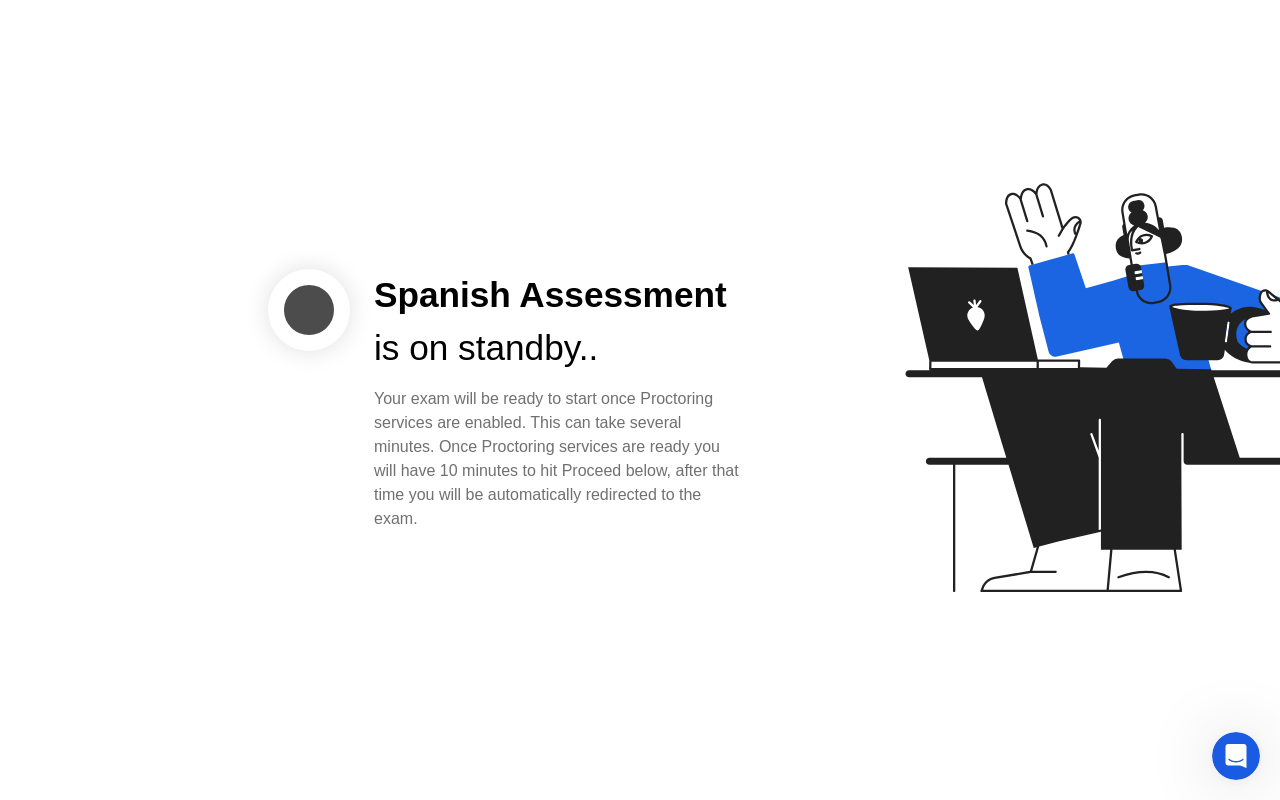 click on "Spanish Assessment is on standby..   Your exam will be ready to start once Proctoring services are enabled. This can take several minutes. Once Proctoring services are ready you will have 10 minutes to hit Proceed below, after that time you will be automatically redirected to the exam." 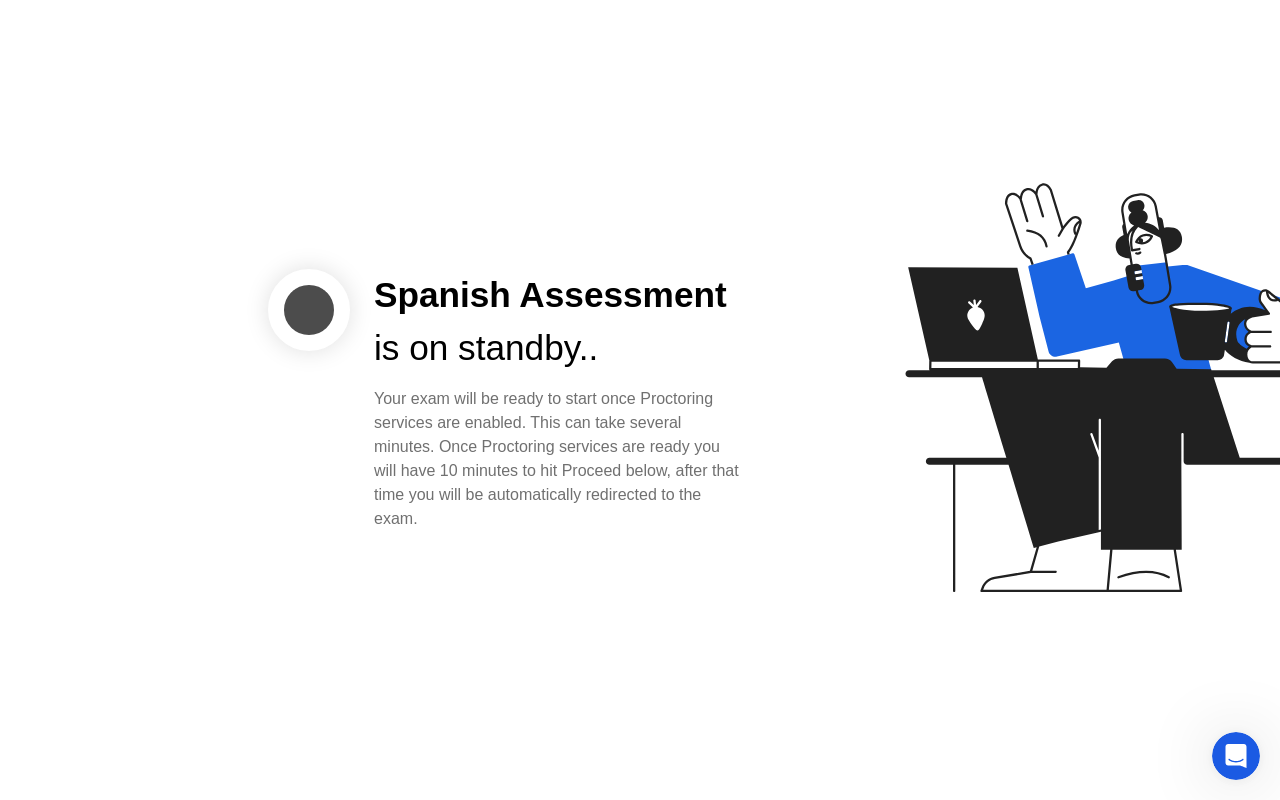 click 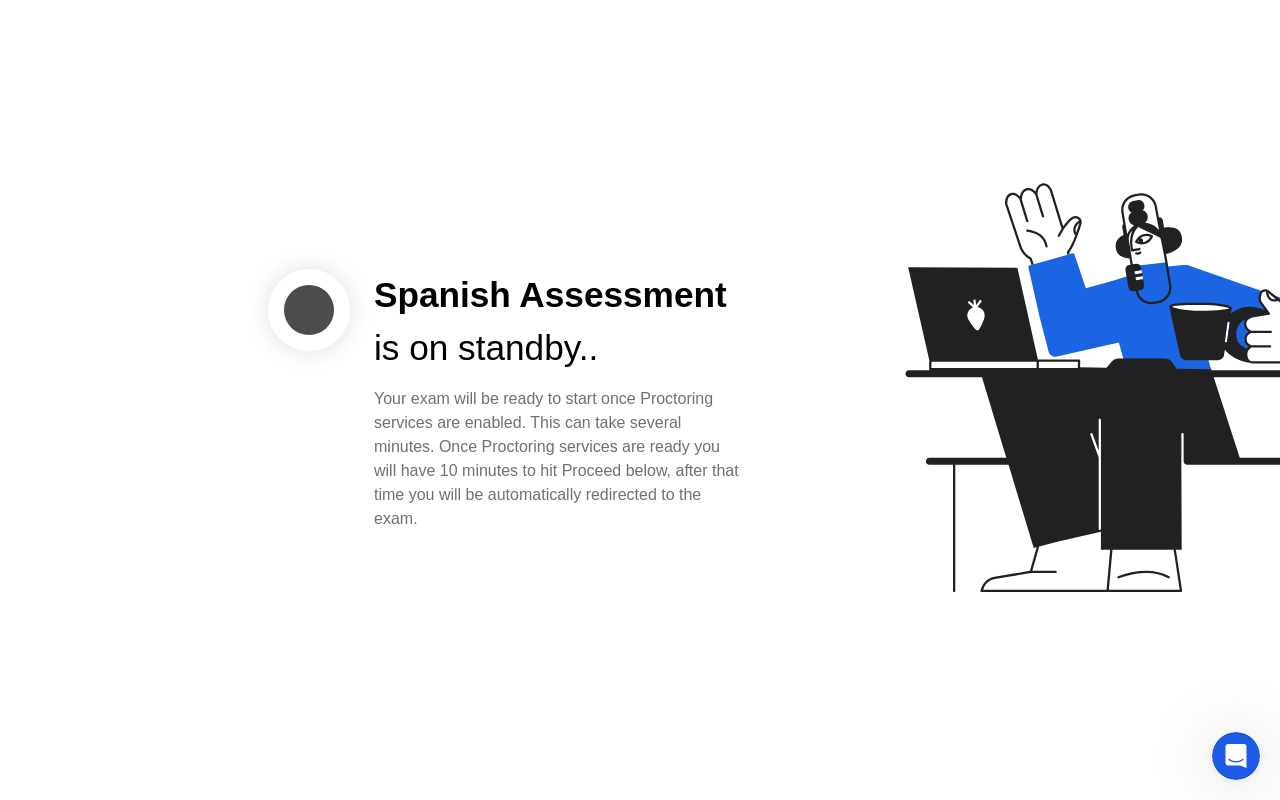 click 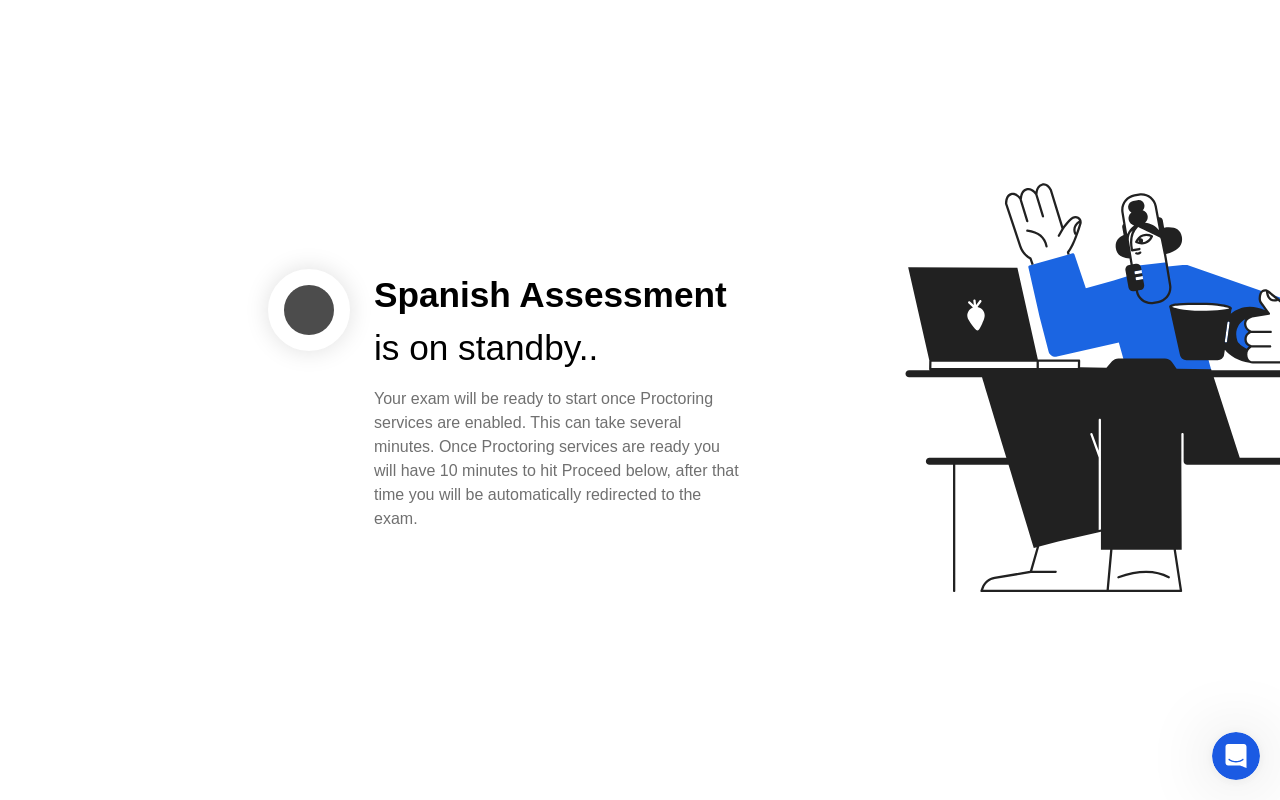 click 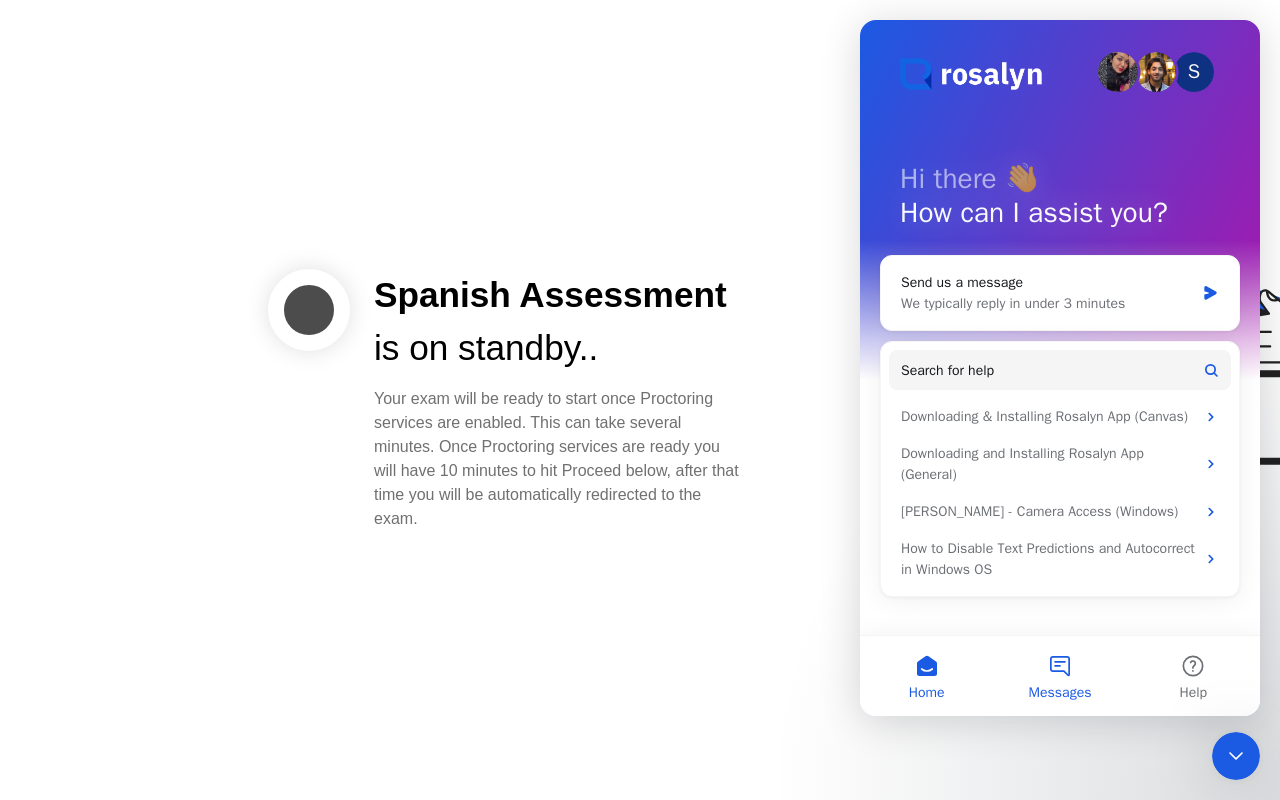 click on "Messages" at bounding box center [1059, 676] 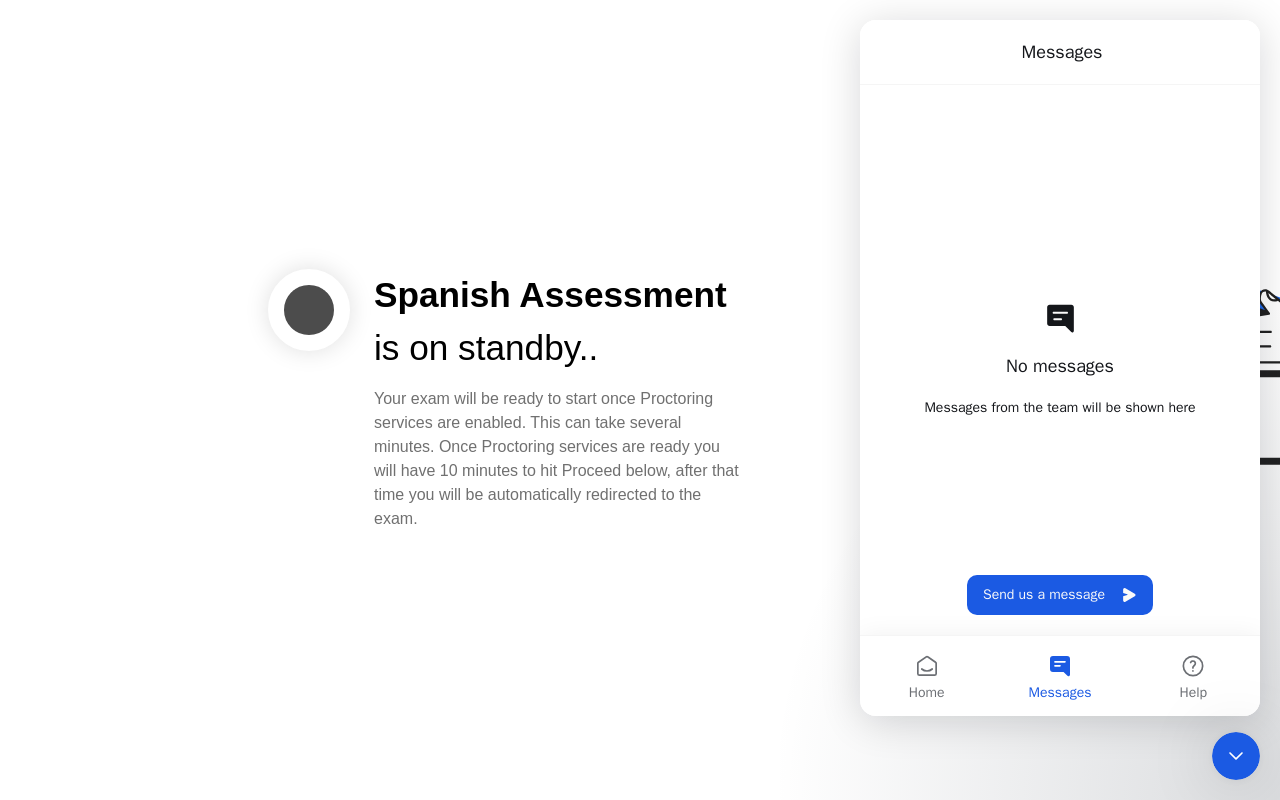 click on "No messages Messages from the team will be shown here Send us a message" at bounding box center (1060, 360) 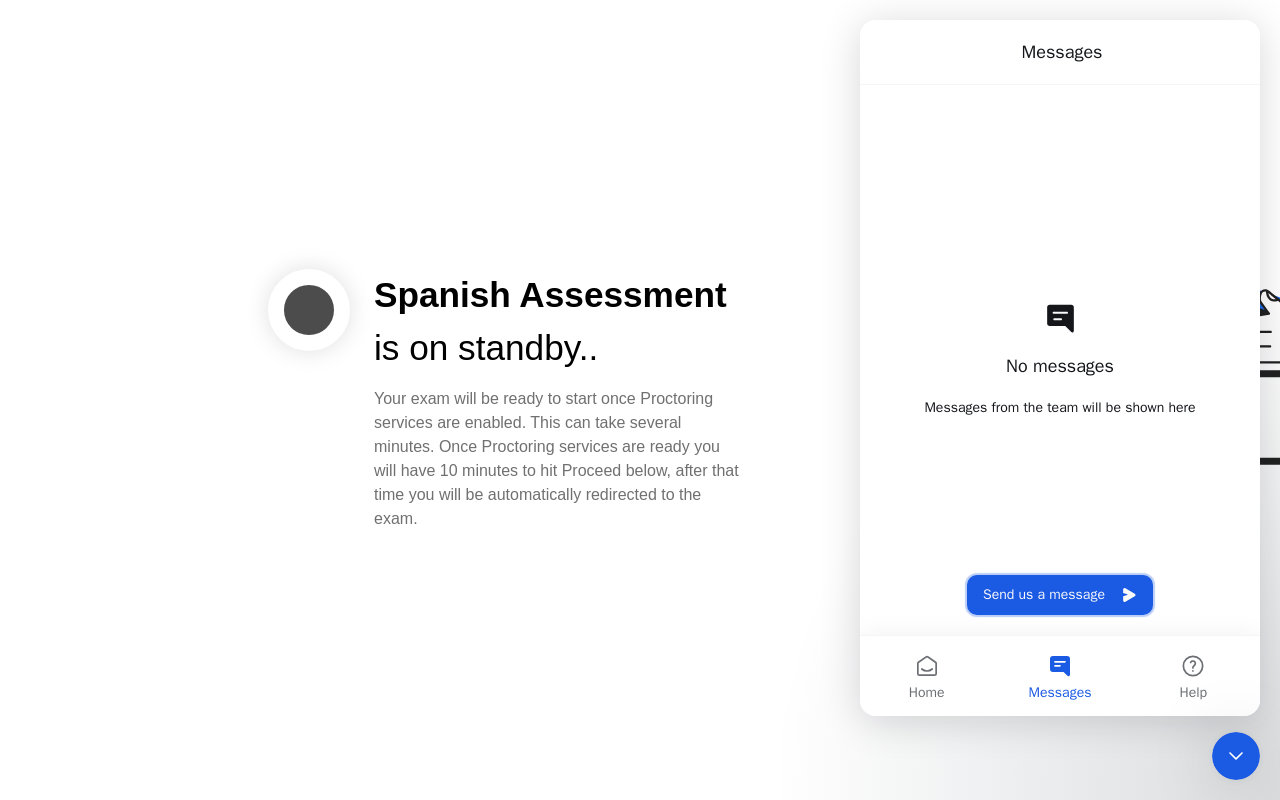 click on "Send us a message" at bounding box center [1060, 595] 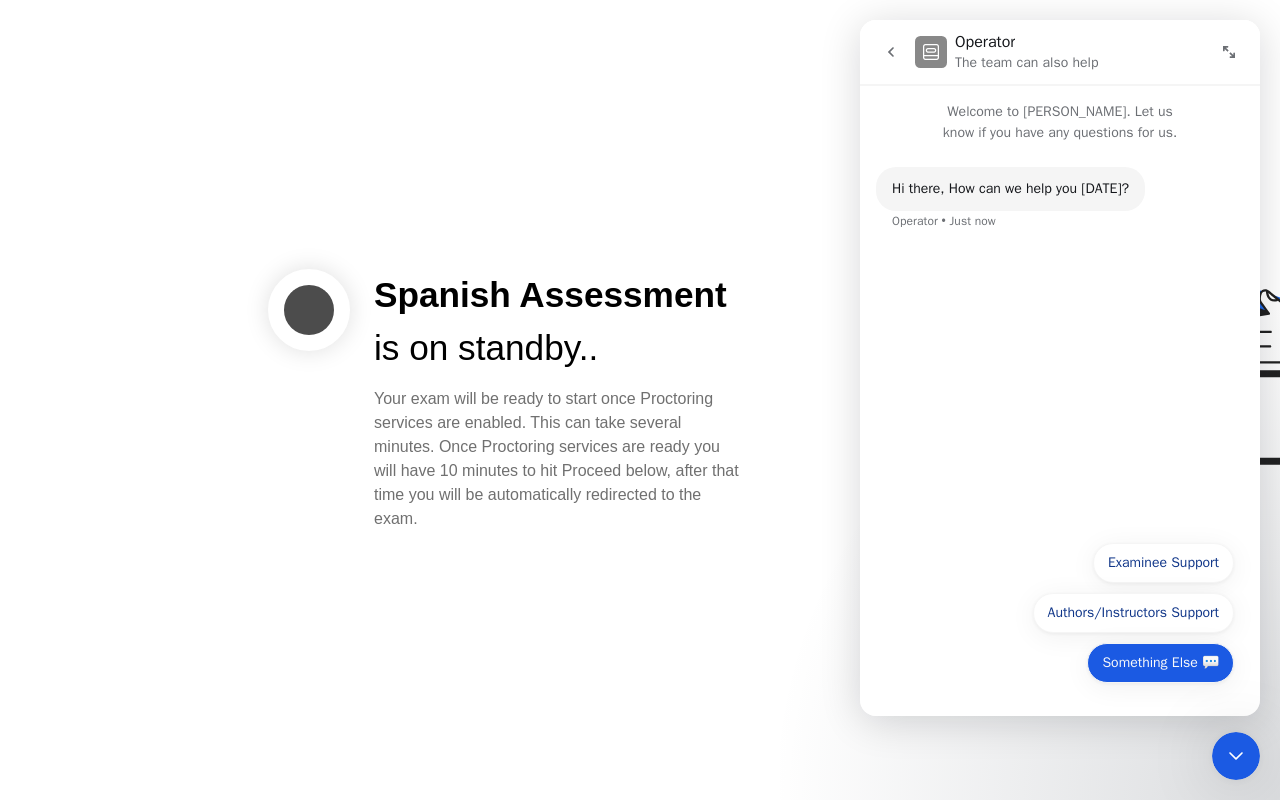 click on "Something Else 💬" at bounding box center [1160, 663] 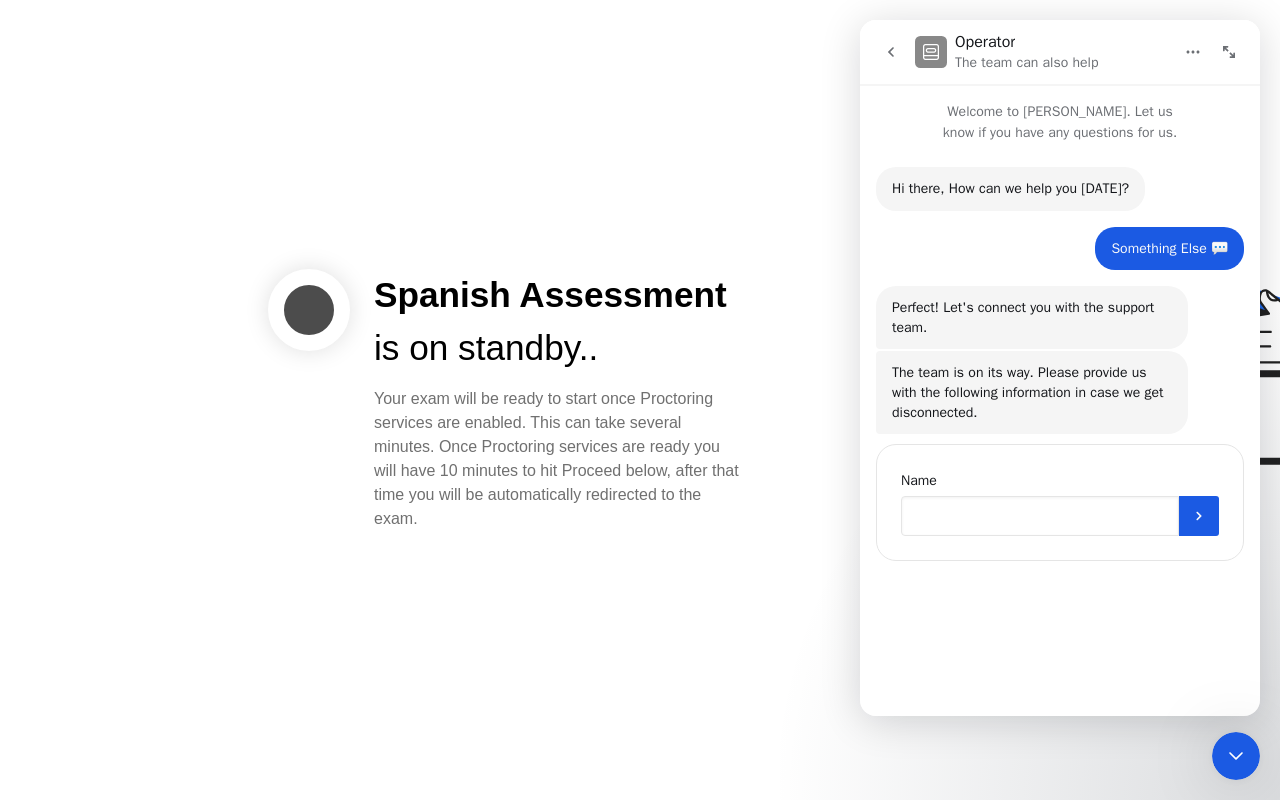 click at bounding box center (1040, 516) 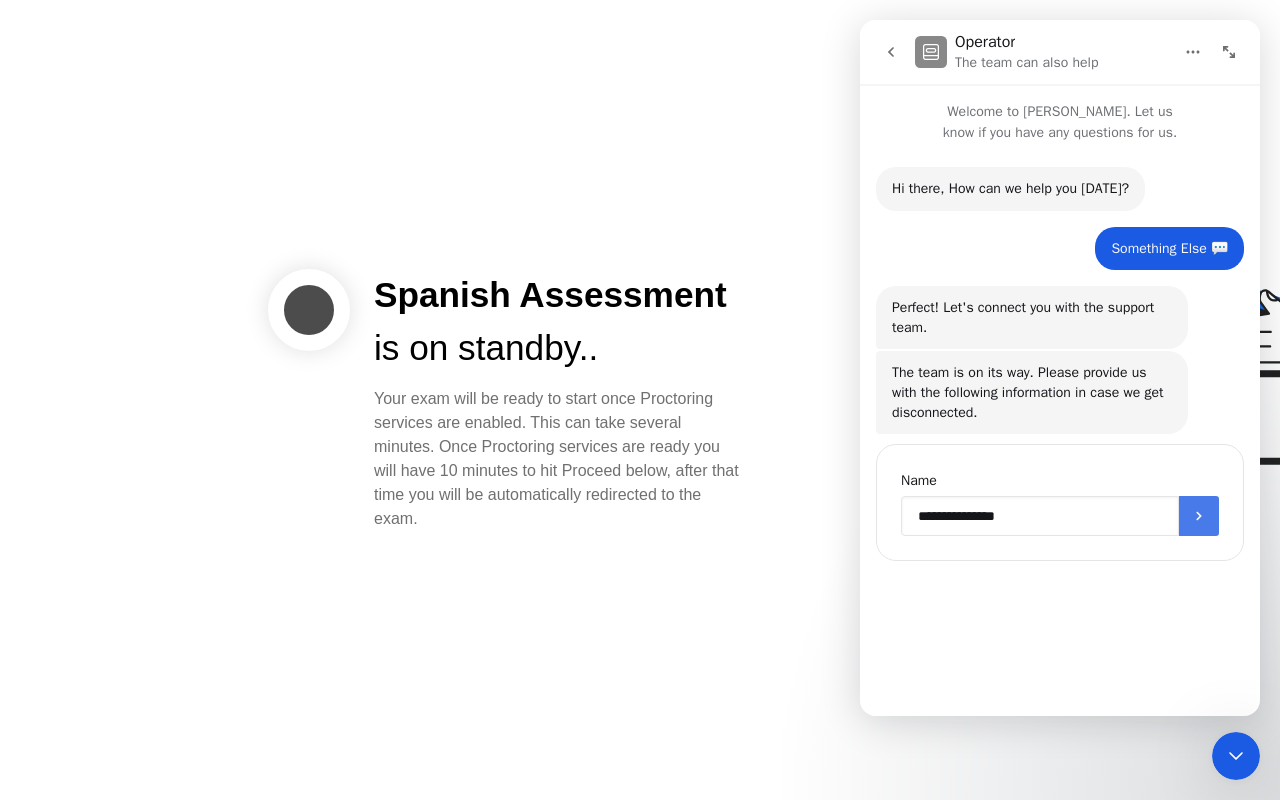 type on "**********" 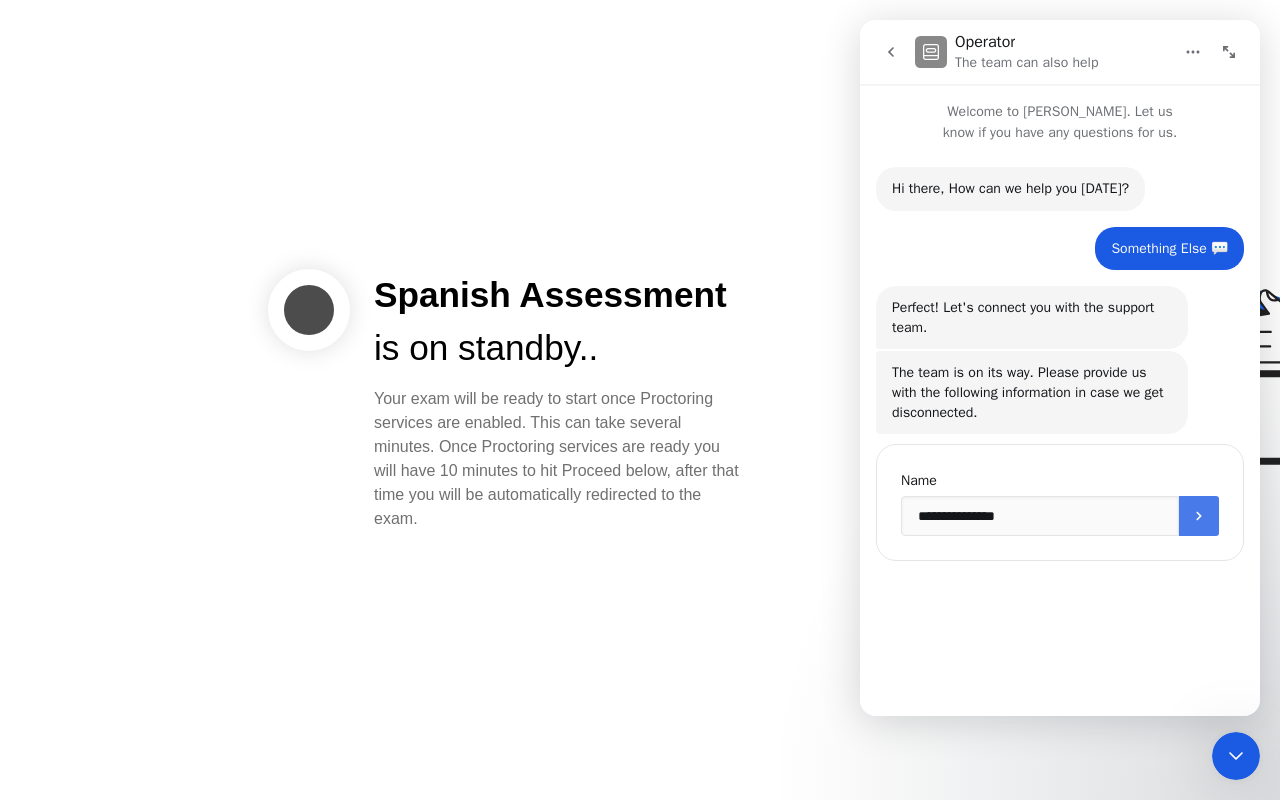 click at bounding box center (1199, 516) 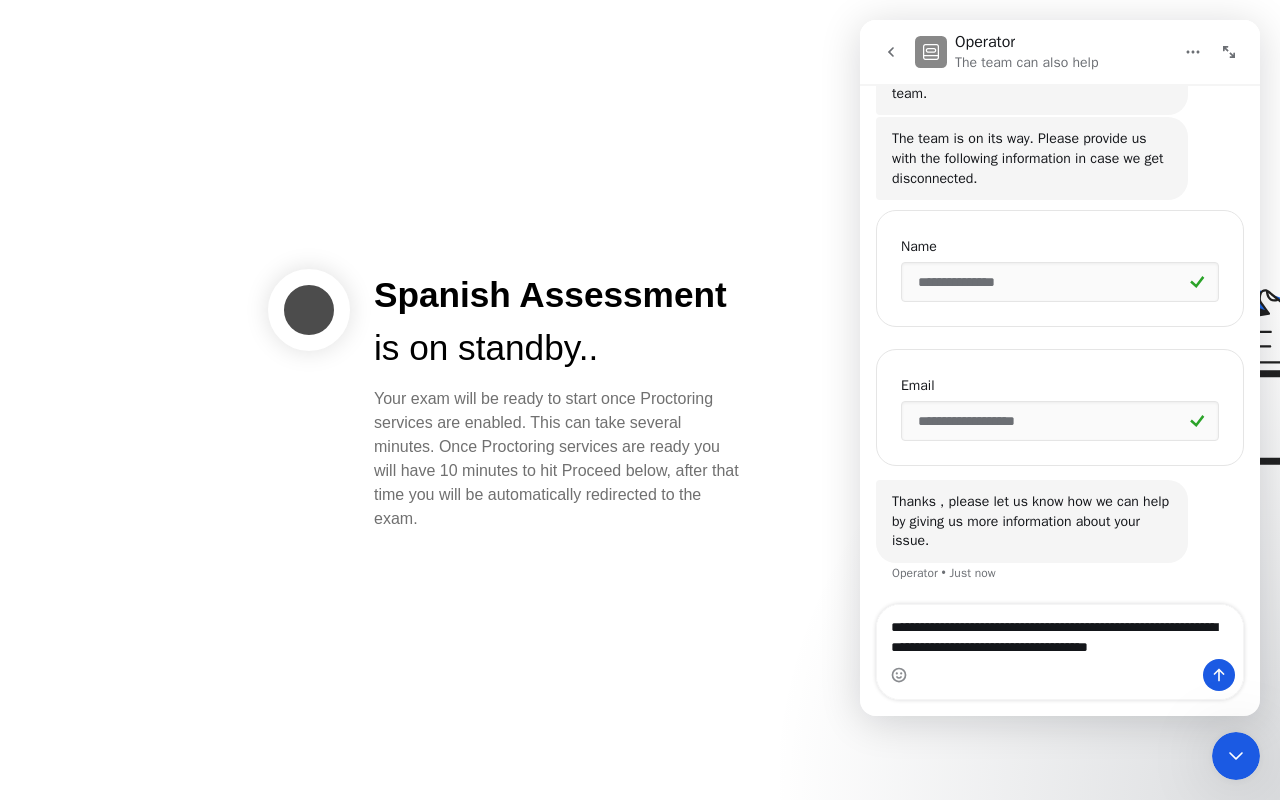 scroll, scrollTop: 254, scrollLeft: 0, axis: vertical 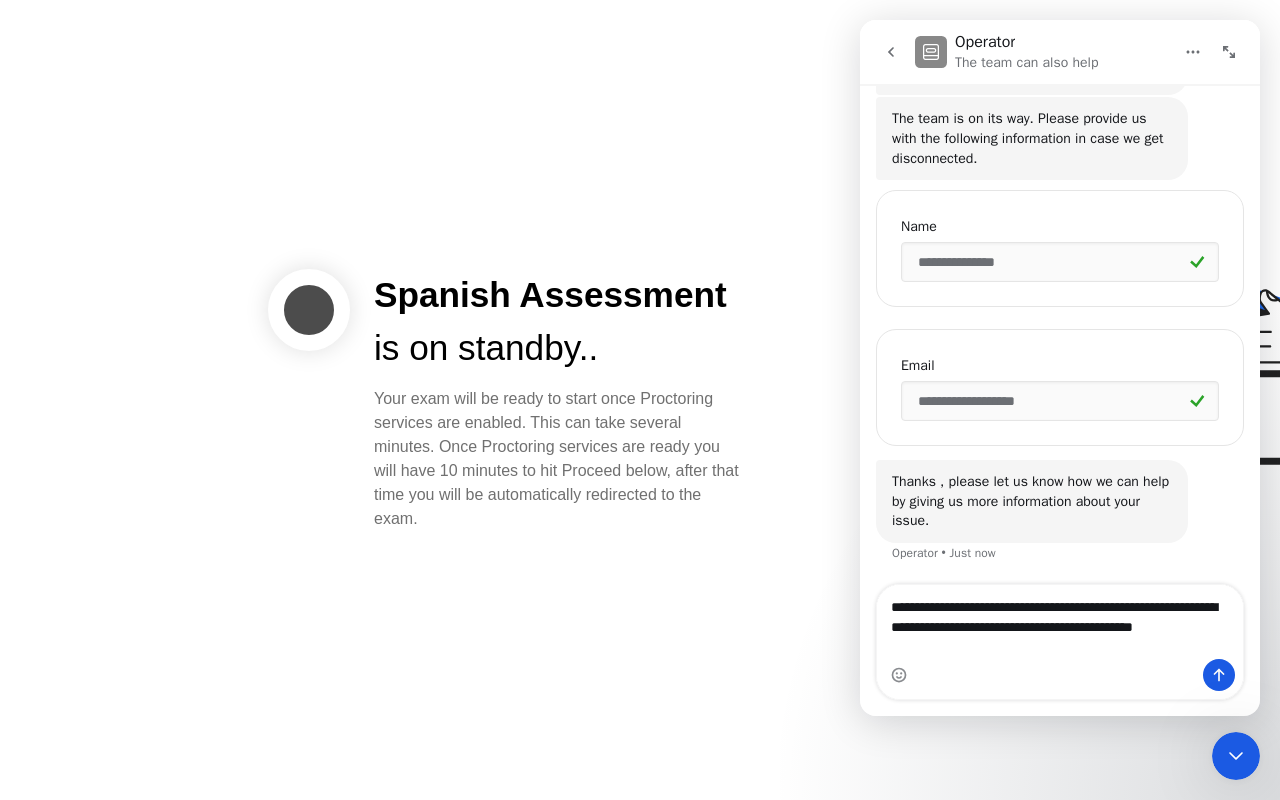 type on "**********" 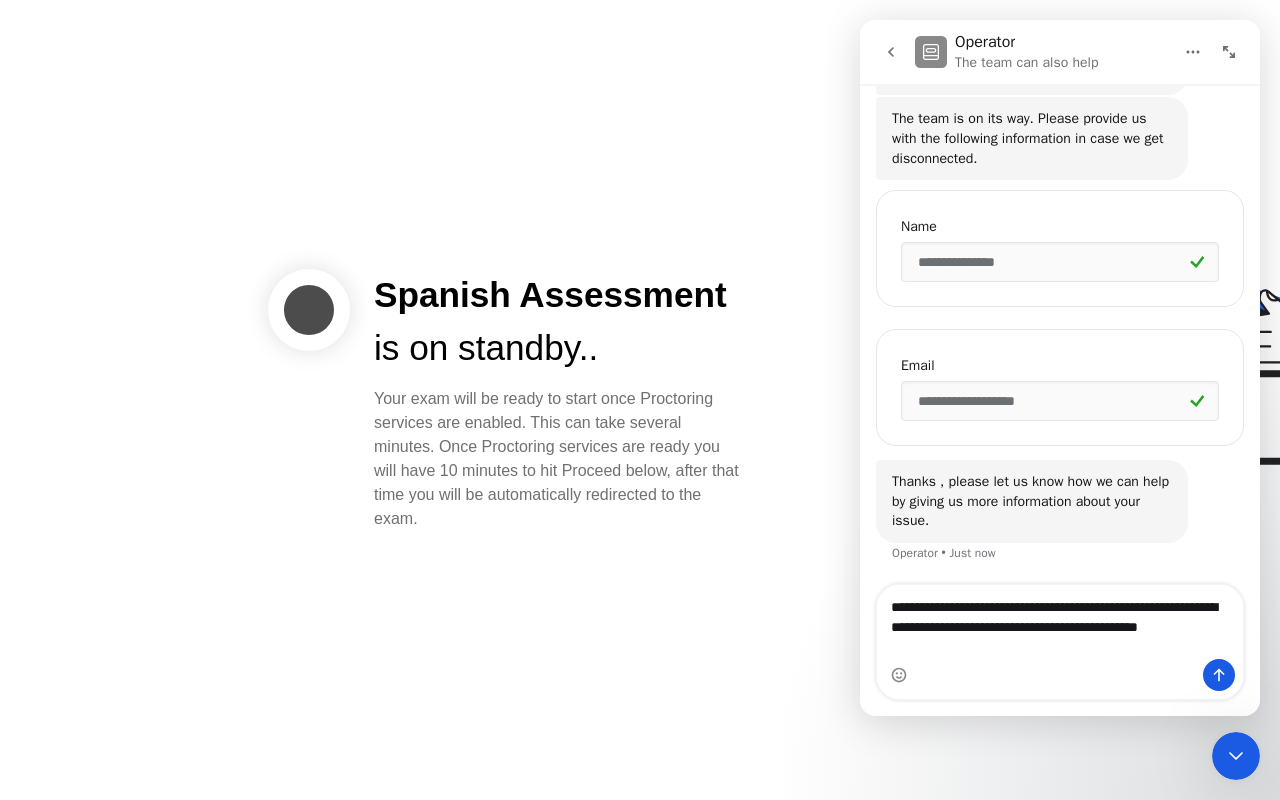 type 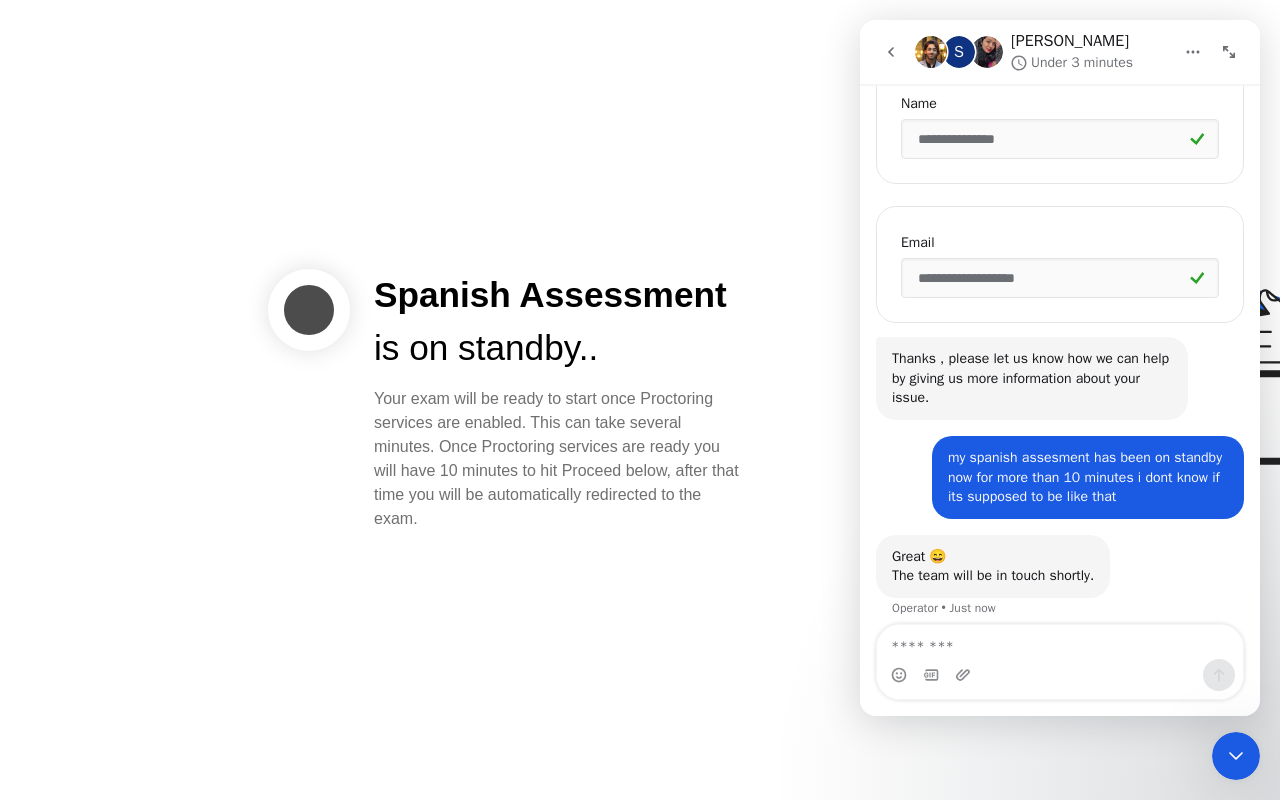 scroll, scrollTop: 392, scrollLeft: 0, axis: vertical 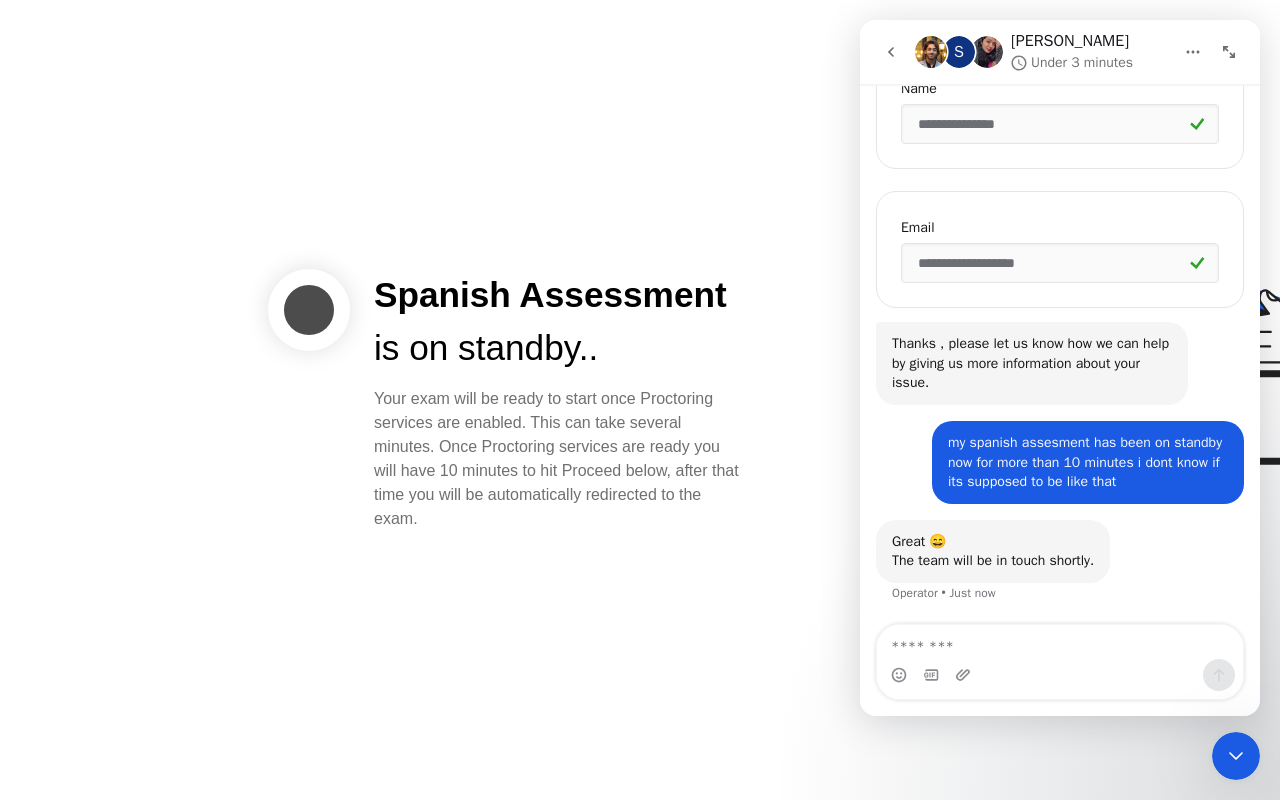 click on "Spanish Assessment is on standby..   Your exam will be ready to start once Proctoring services are enabled. This can take several minutes. Once Proctoring services are ready you will have 10 minutes to hit Proceed below, after that time you will be automatically redirected to the exam." 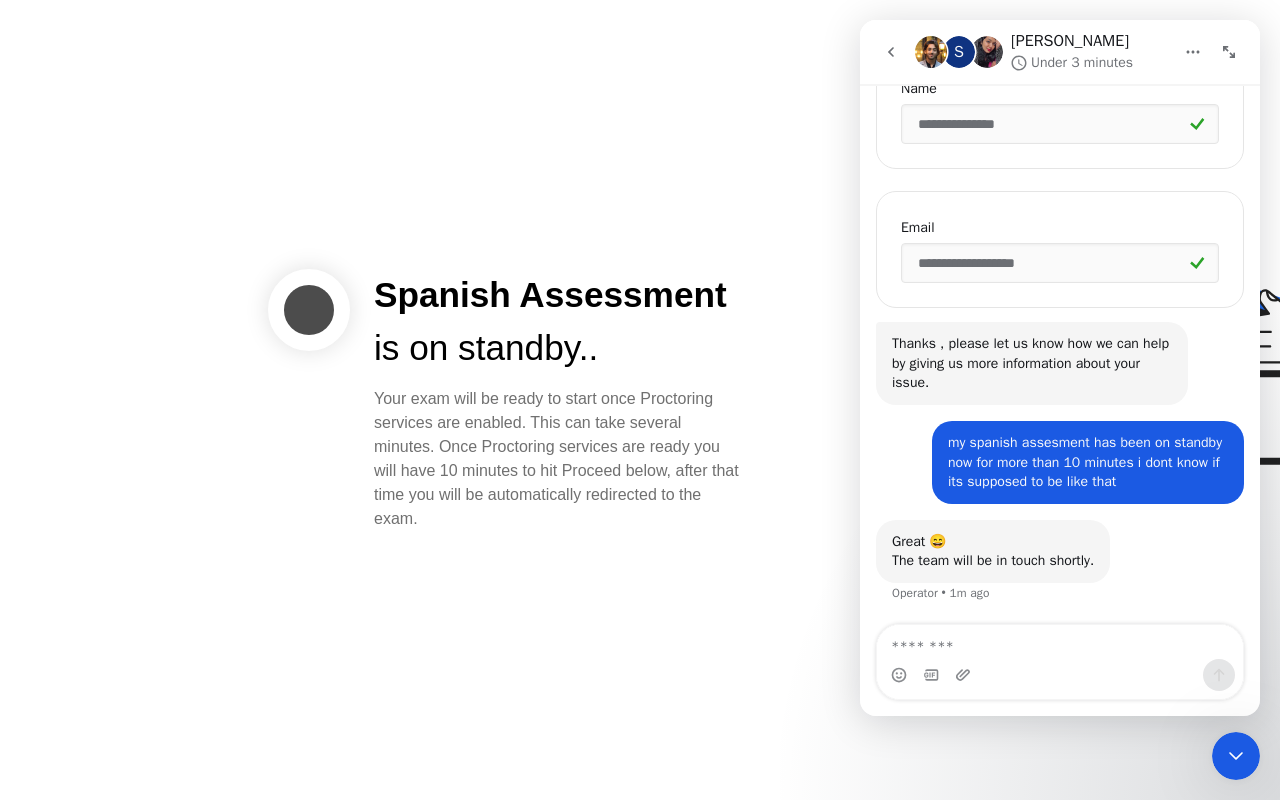 click on "Your exam will be ready to start once Proctoring services are enabled. This can take several minutes. Once Proctoring services are ready you will have 10 minutes to hit Proceed below, after that time you will be automatically redirected to the exam." 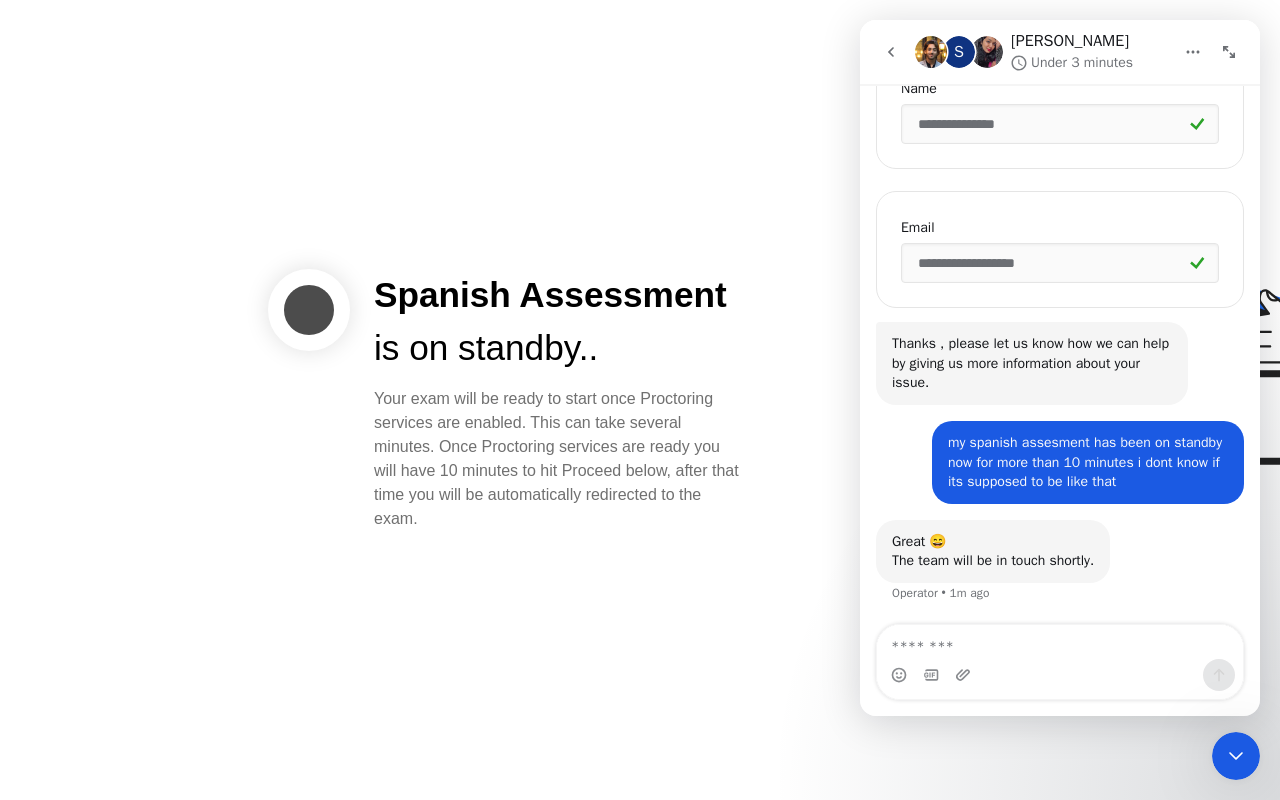 click at bounding box center [891, 52] 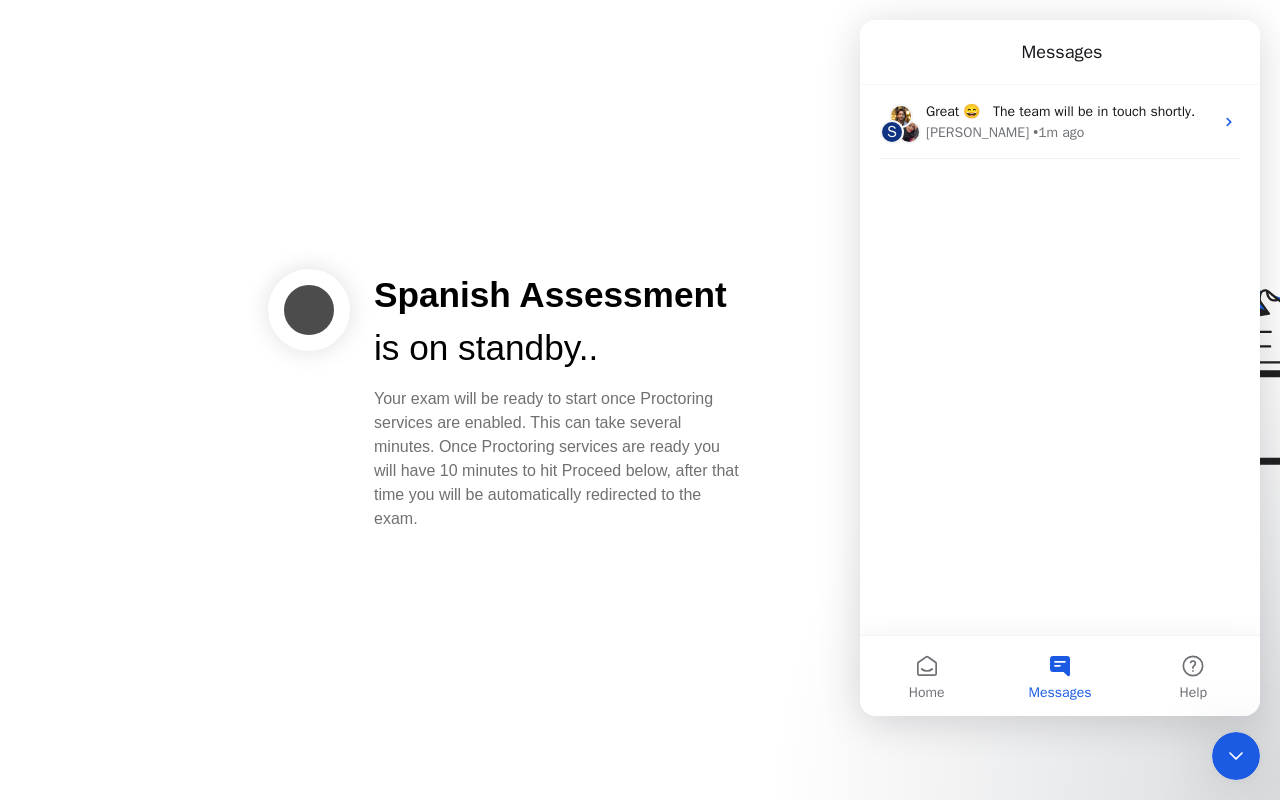 scroll, scrollTop: 0, scrollLeft: 0, axis: both 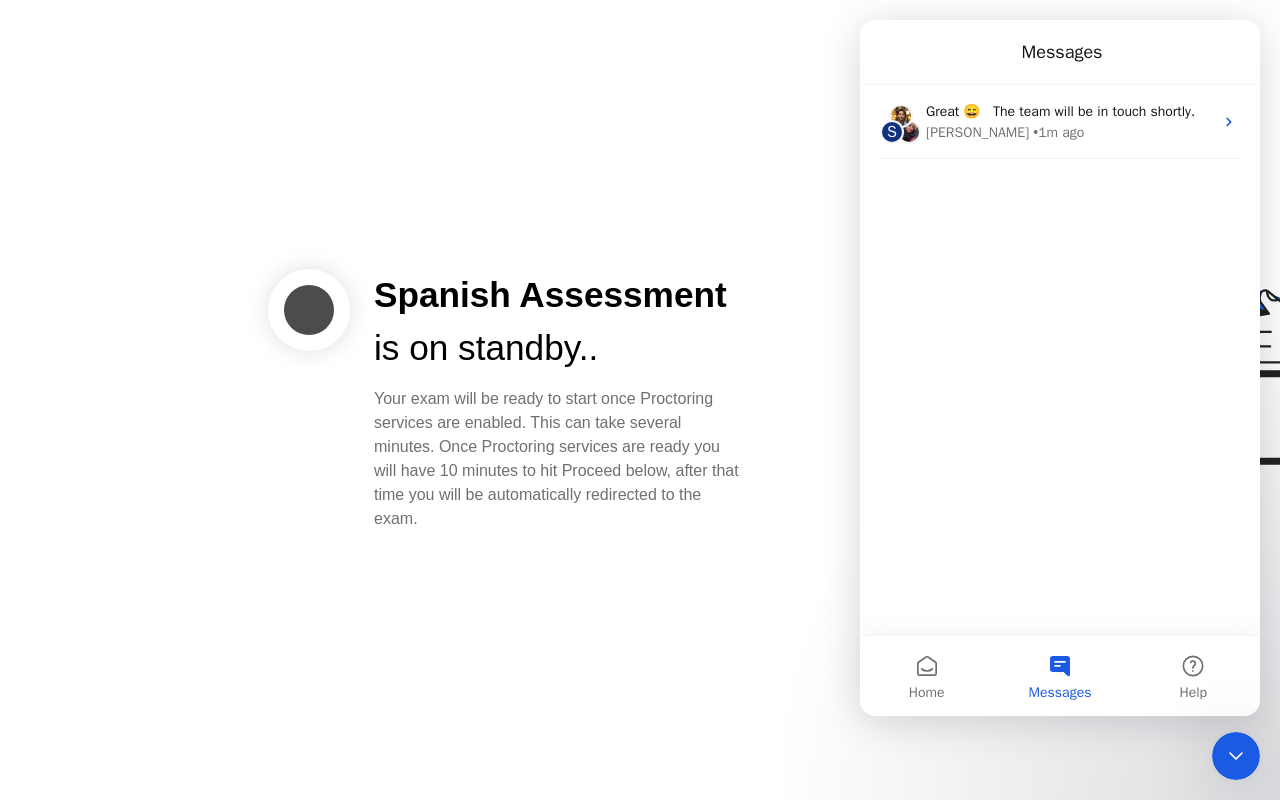 click on "Spanish Assessment is on standby..   Your exam will be ready to start once Proctoring services are enabled. This can take several minutes. Once Proctoring services are ready you will have 10 minutes to hit Proceed below, after that time you will be automatically redirected to the exam." 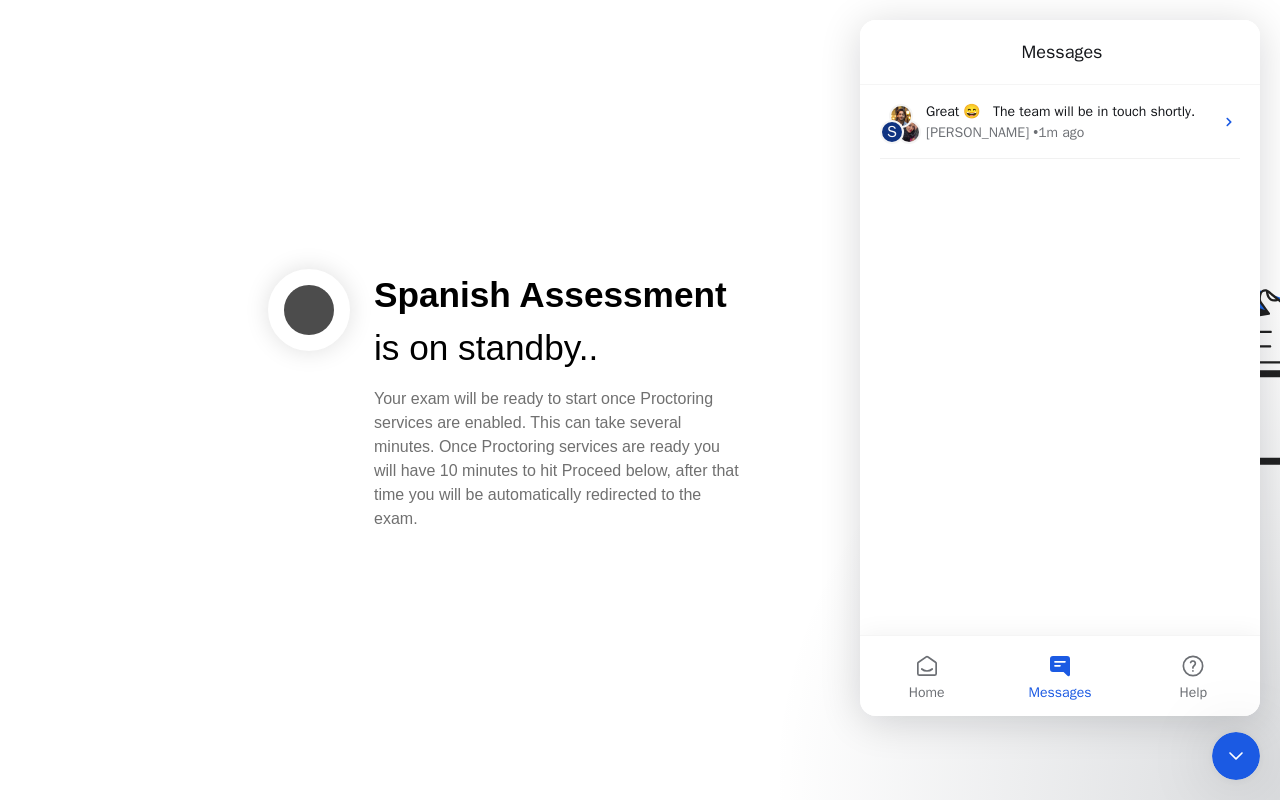 click 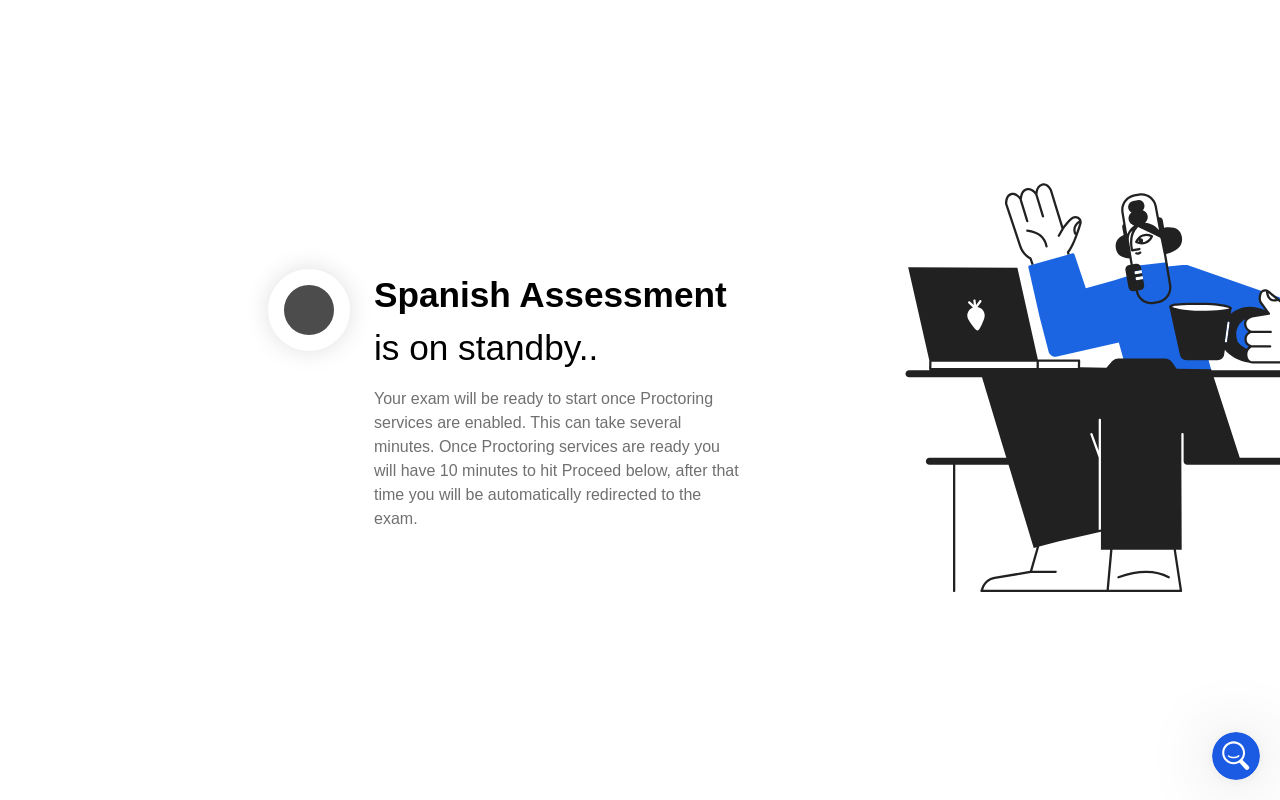 click 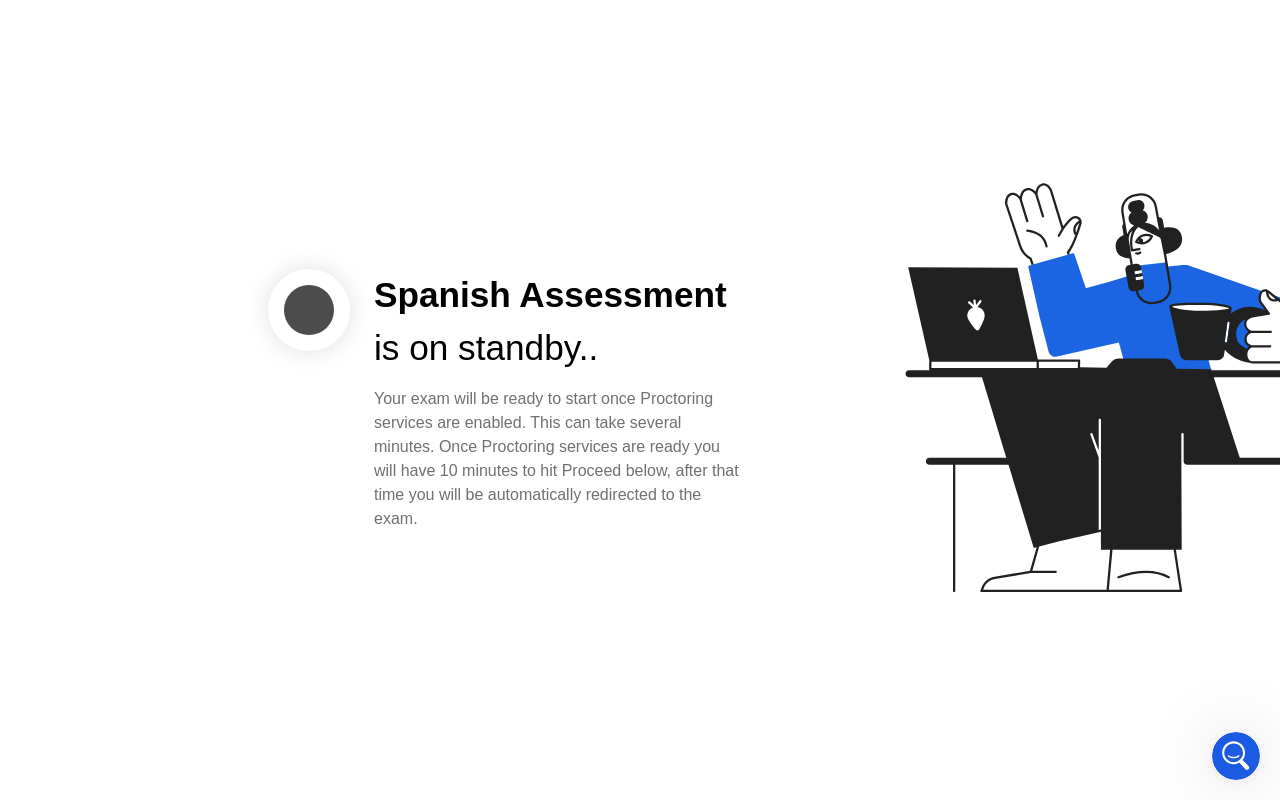 click 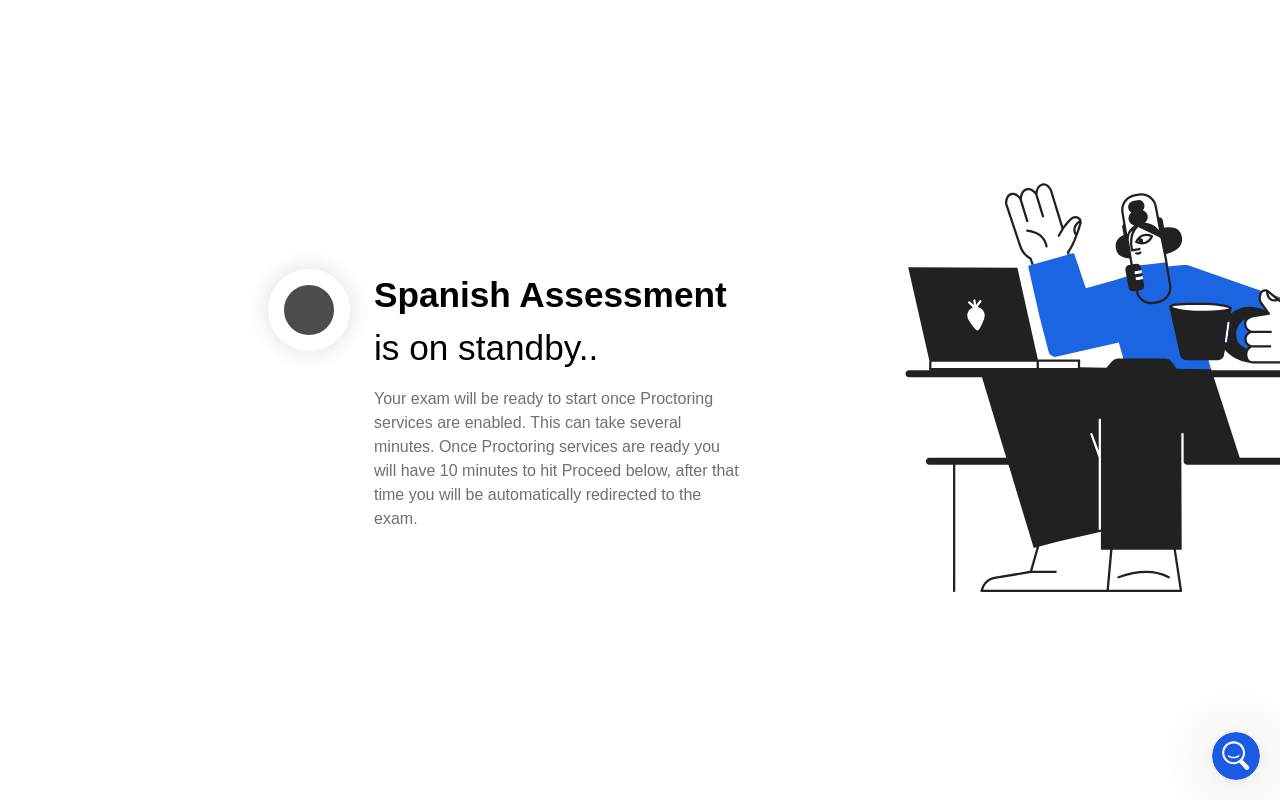 click 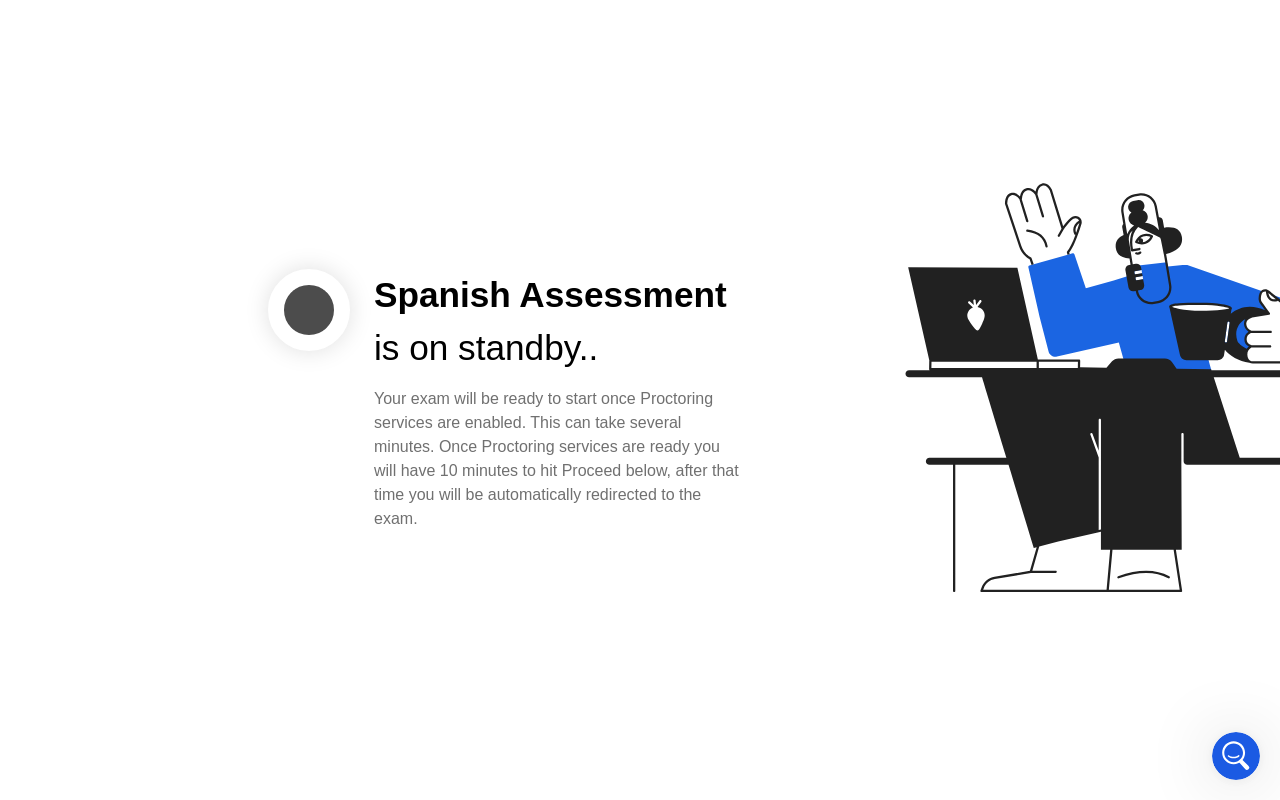 click on "Spanish Assessment is on standby..   Your exam will be ready to start once Proctoring services are enabled. This can take several minutes. Once Proctoring services are ready you will have 10 minutes to hit Proceed below, after that time you will be automatically redirected to the exam." 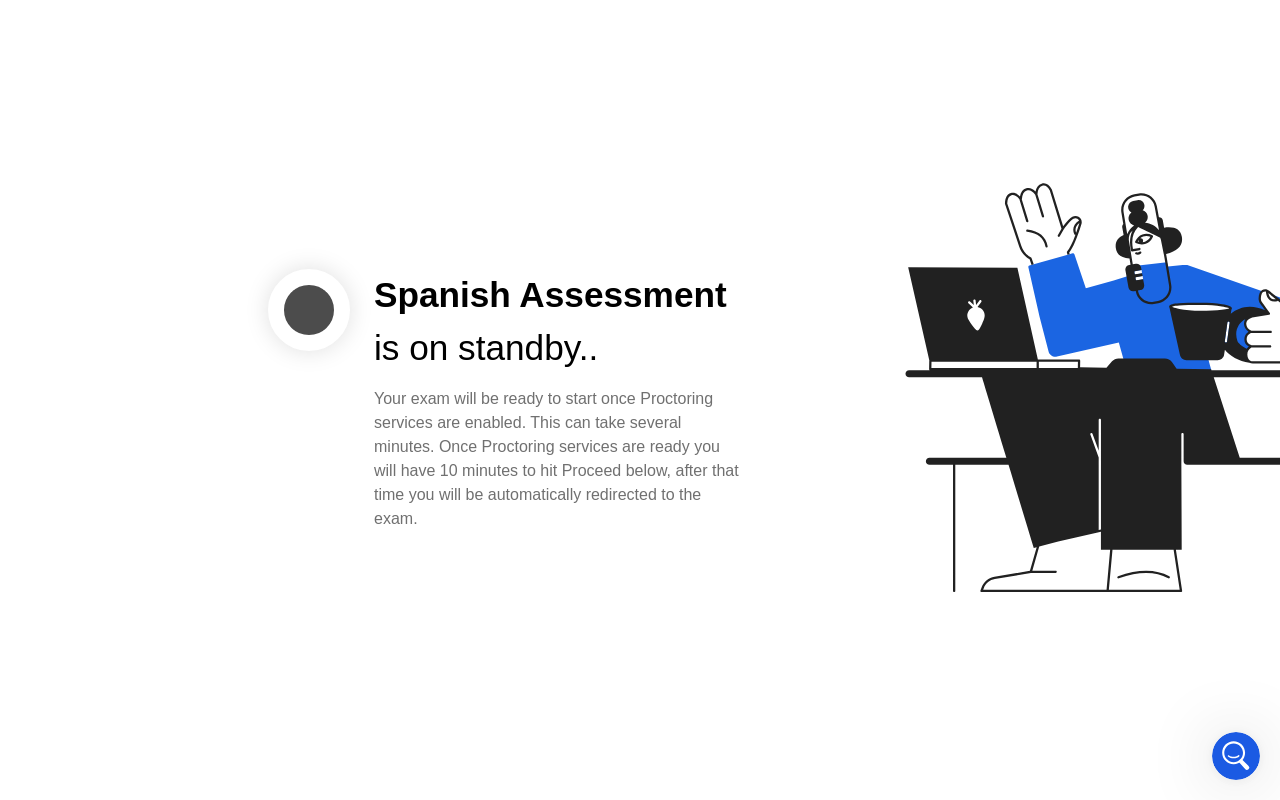 click on "Spanish Assessment is on standby..   Your exam will be ready to start once Proctoring services are enabled. This can take several minutes. Once Proctoring services are ready you will have 10 minutes to hit Proceed below, after that time you will be automatically redirected to the exam." 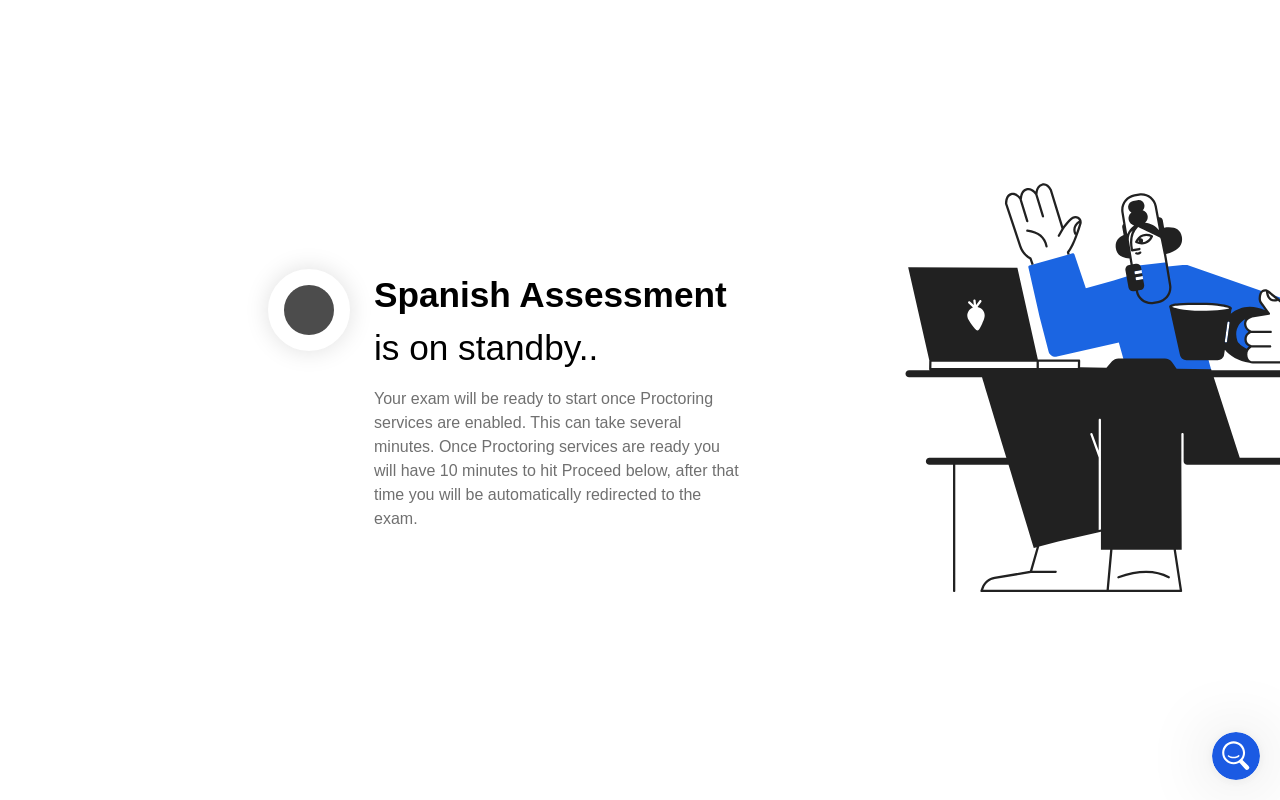 click on "Spanish Assessment is on standby..   Your exam will be ready to start once Proctoring services are enabled. This can take several minutes. Once Proctoring services are ready you will have 10 minutes to hit Proceed below, after that time you will be automatically redirected to the exam." 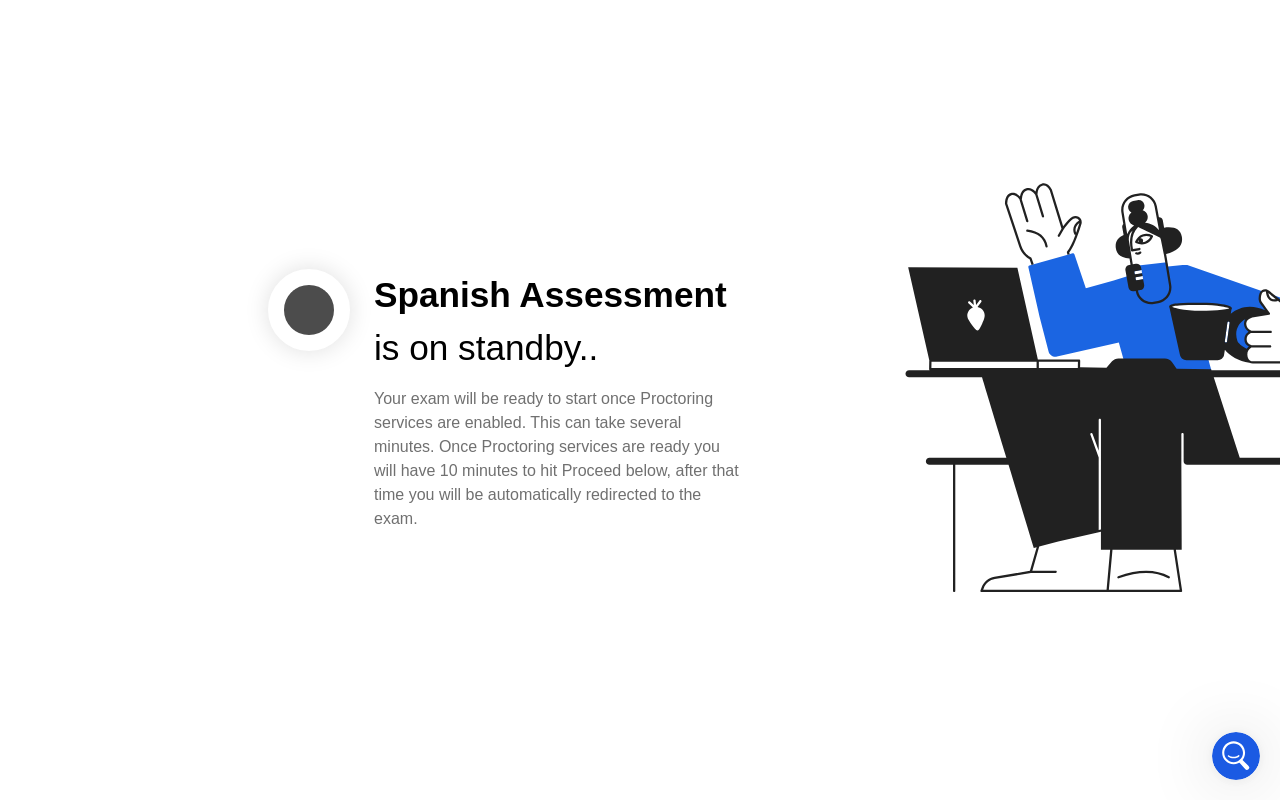 click on "Spanish Assessment is on standby..   Your exam will be ready to start once Proctoring services are enabled. This can take several minutes. Once Proctoring services are ready you will have 10 minutes to hit Proceed below, after that time you will be automatically redirected to the exam." 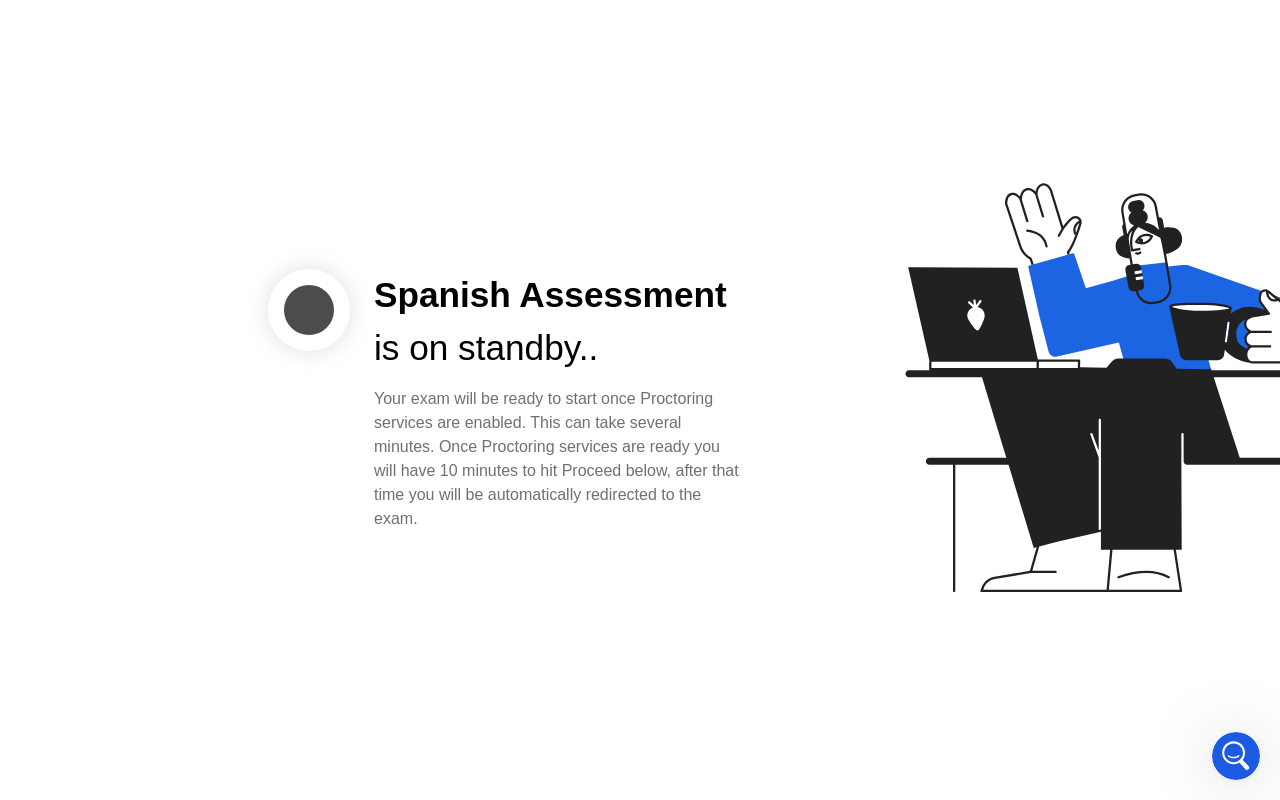 click on "Spanish Assessment is on standby..   Your exam will be ready to start once Proctoring services are enabled. This can take several minutes. Once Proctoring services are ready you will have 10 minutes to hit Proceed below, after that time you will be automatically redirected to the exam." 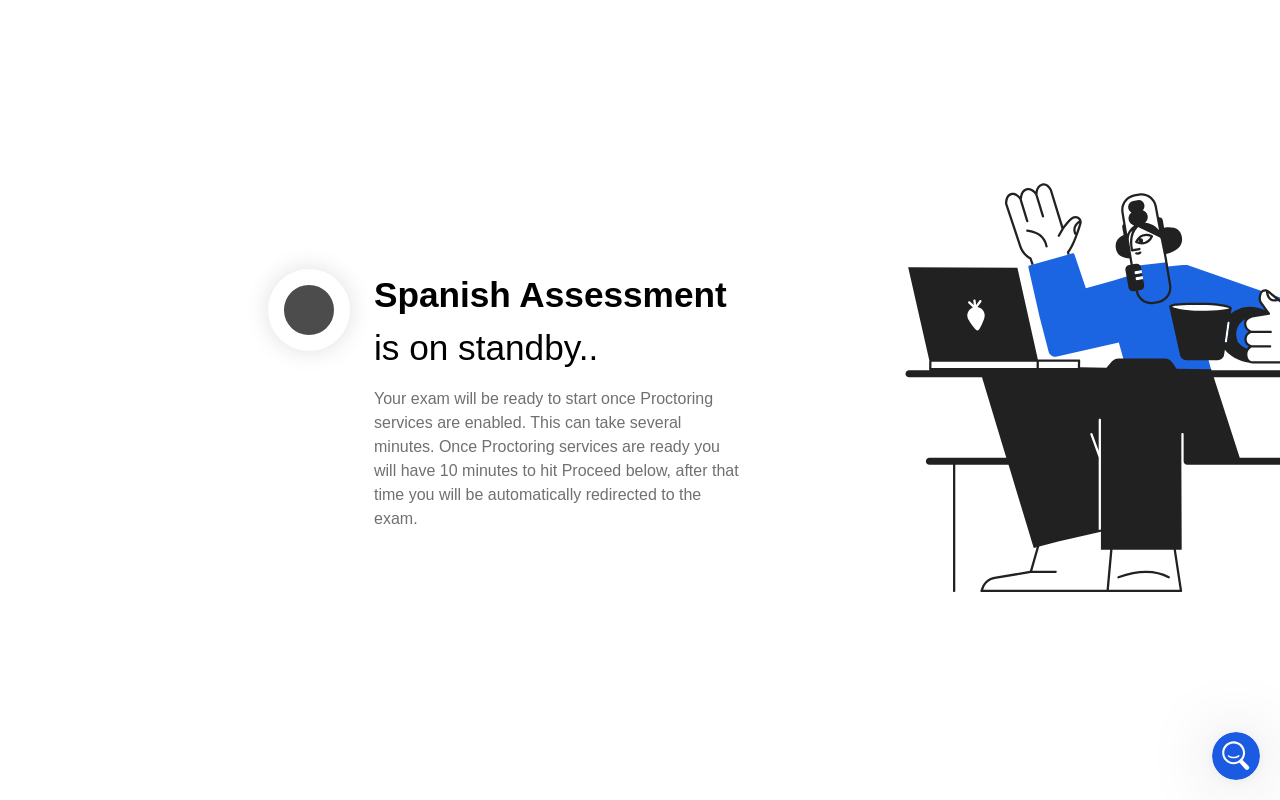 click 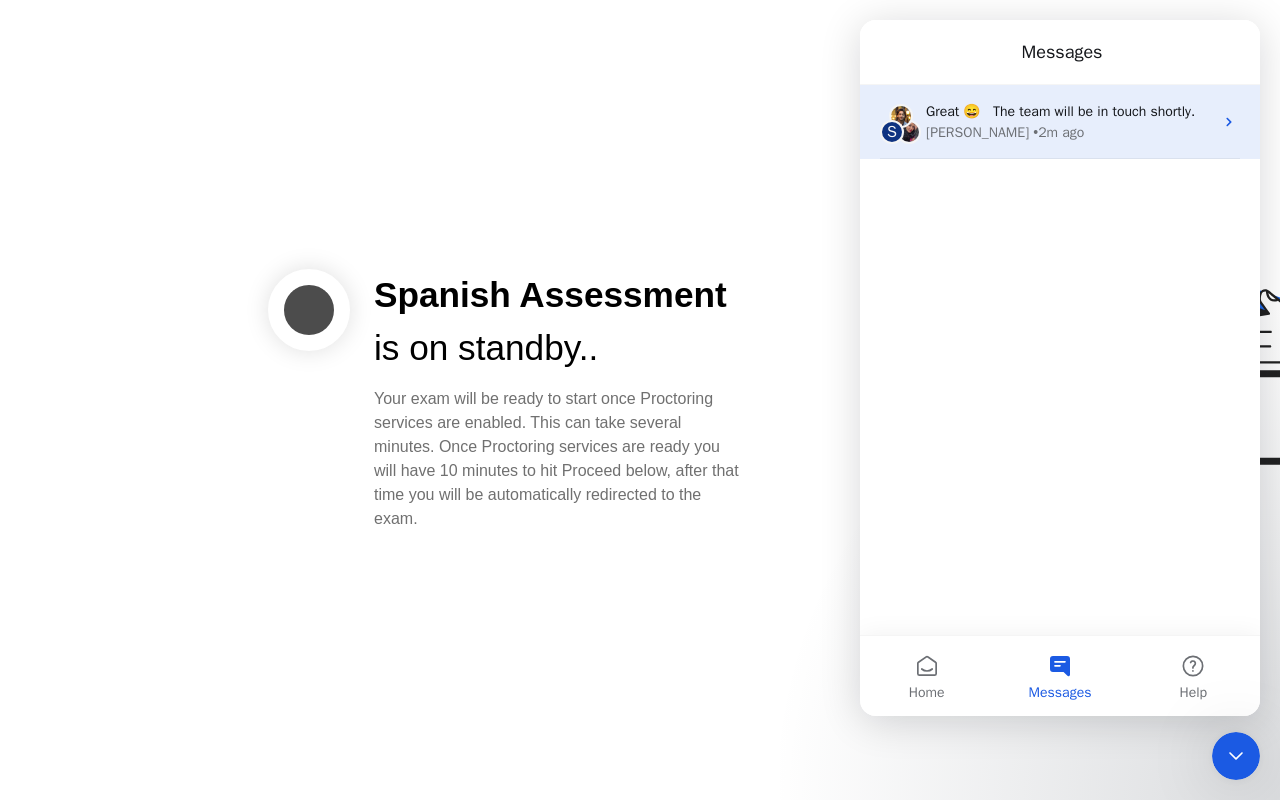 click on "[PERSON_NAME] •  2m ago" at bounding box center [1069, 132] 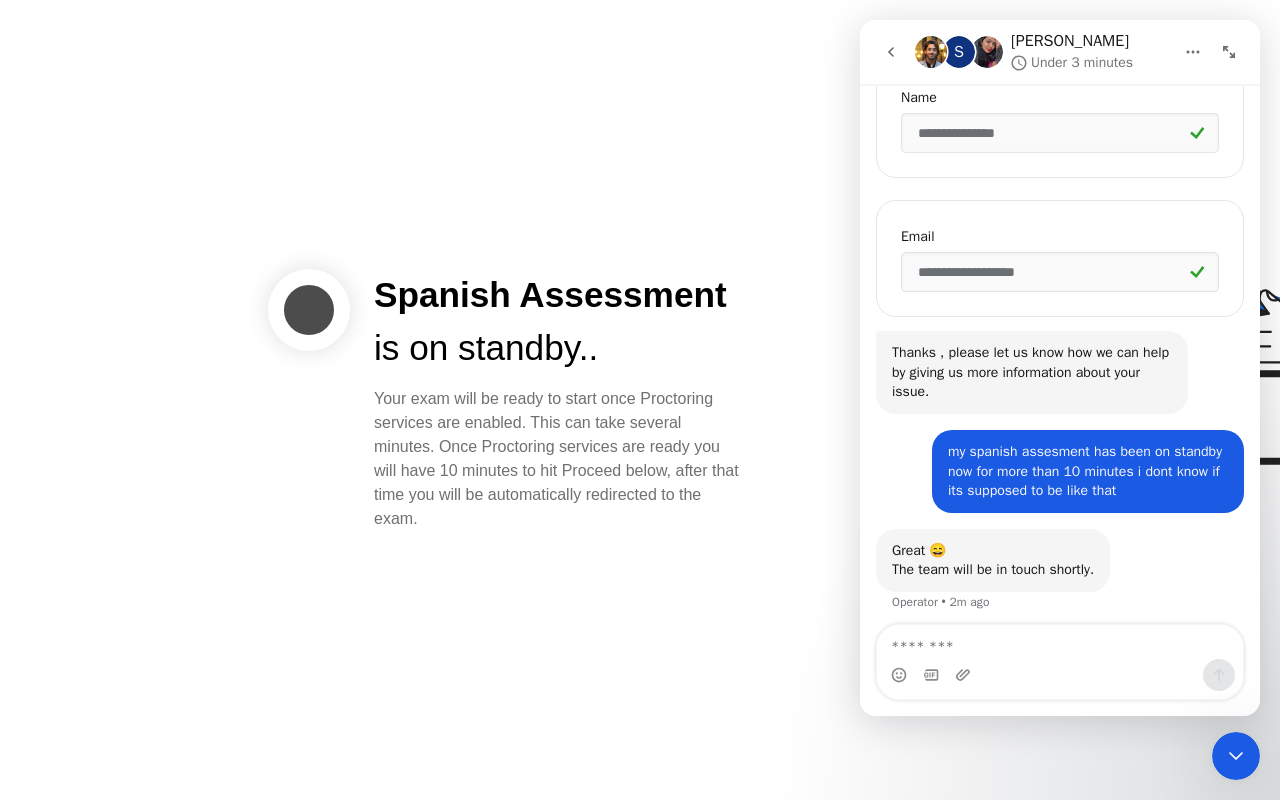 scroll, scrollTop: 392, scrollLeft: 0, axis: vertical 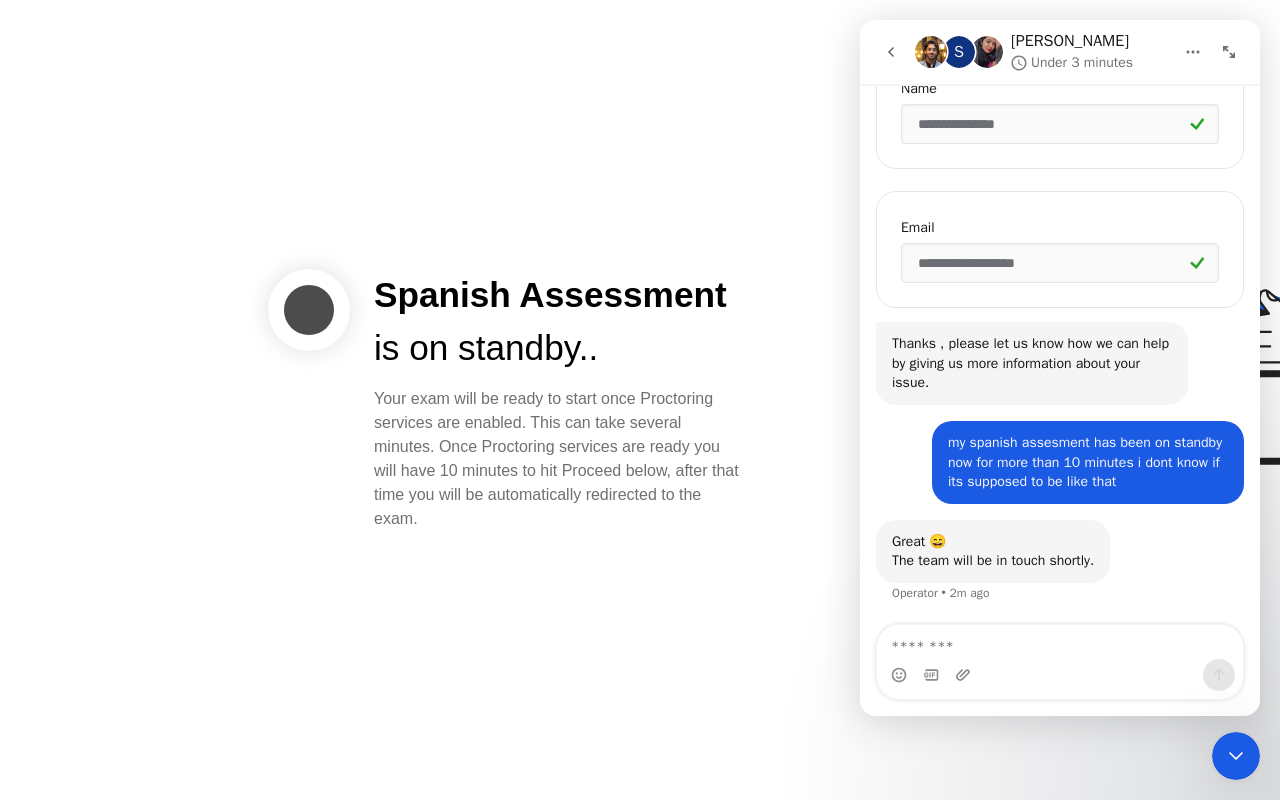 click at bounding box center (1060, 642) 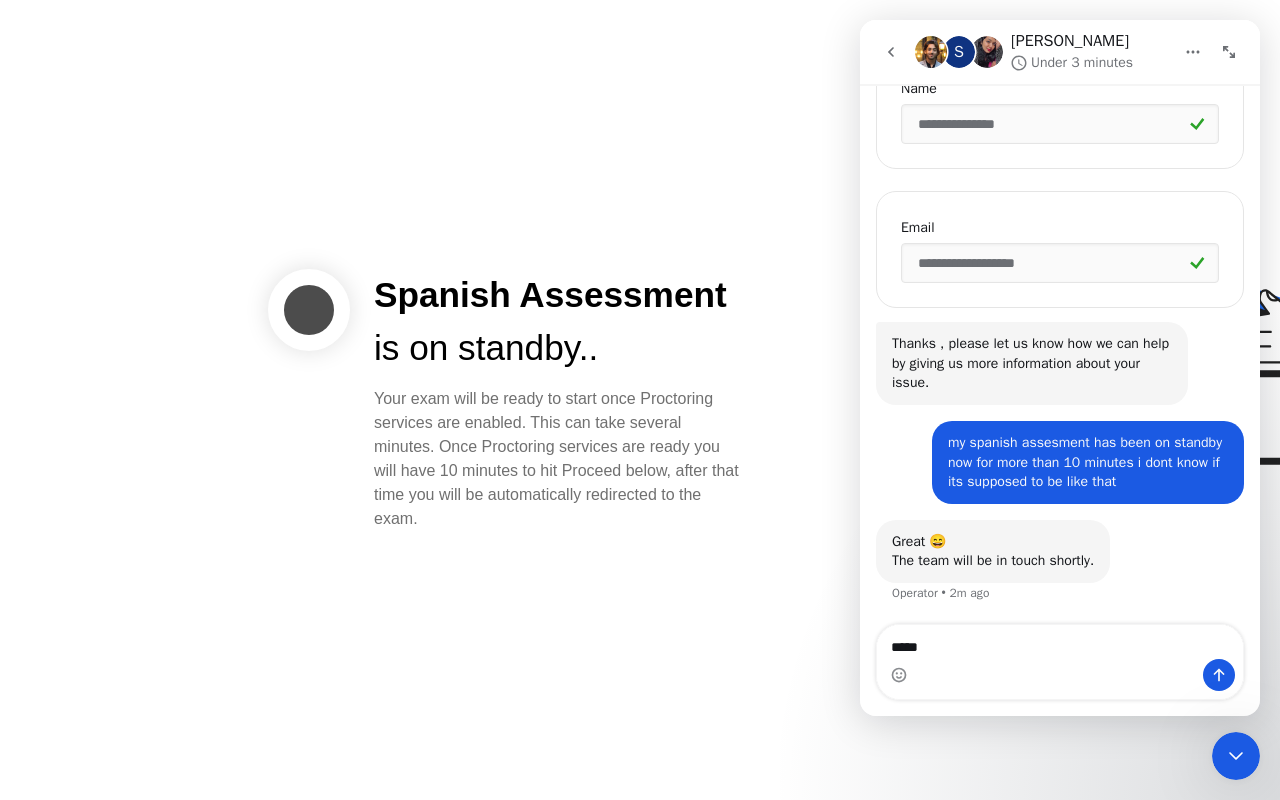 click on "*****" at bounding box center (1060, 642) 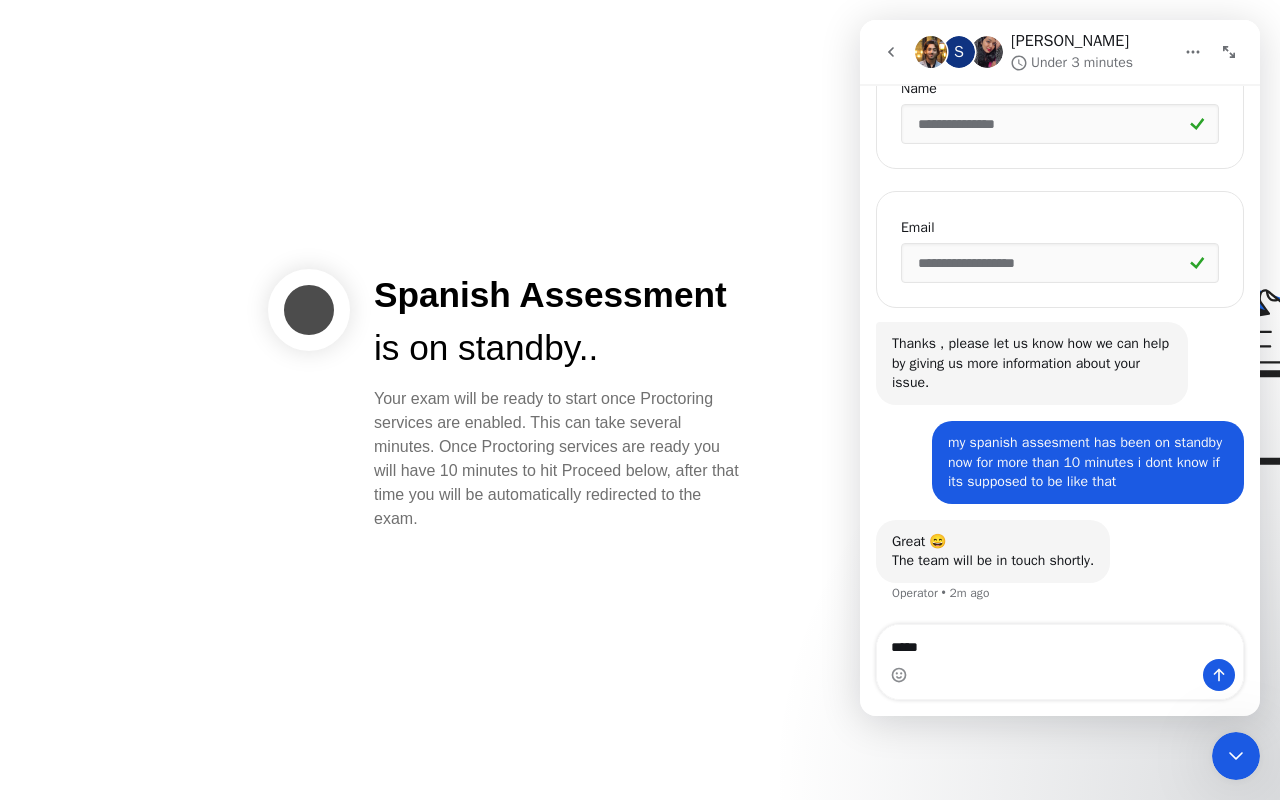 type on "*****" 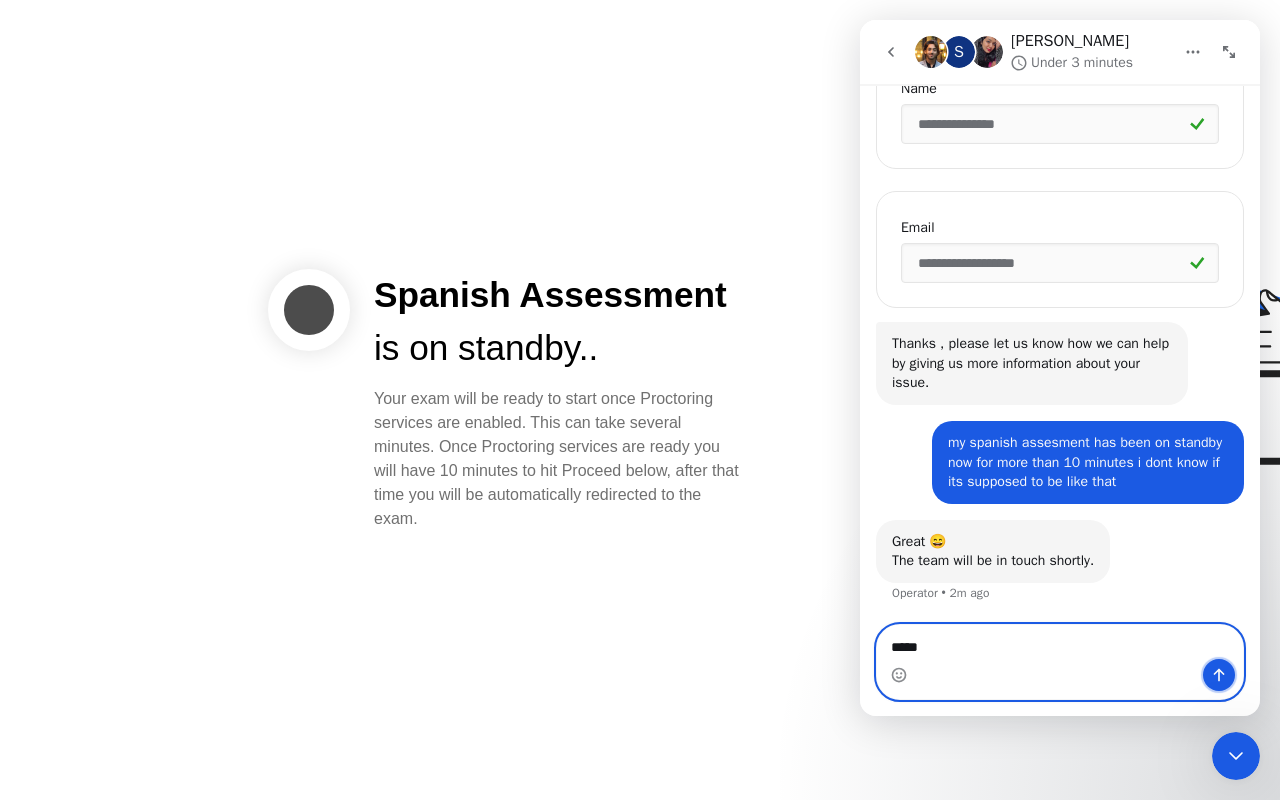 click 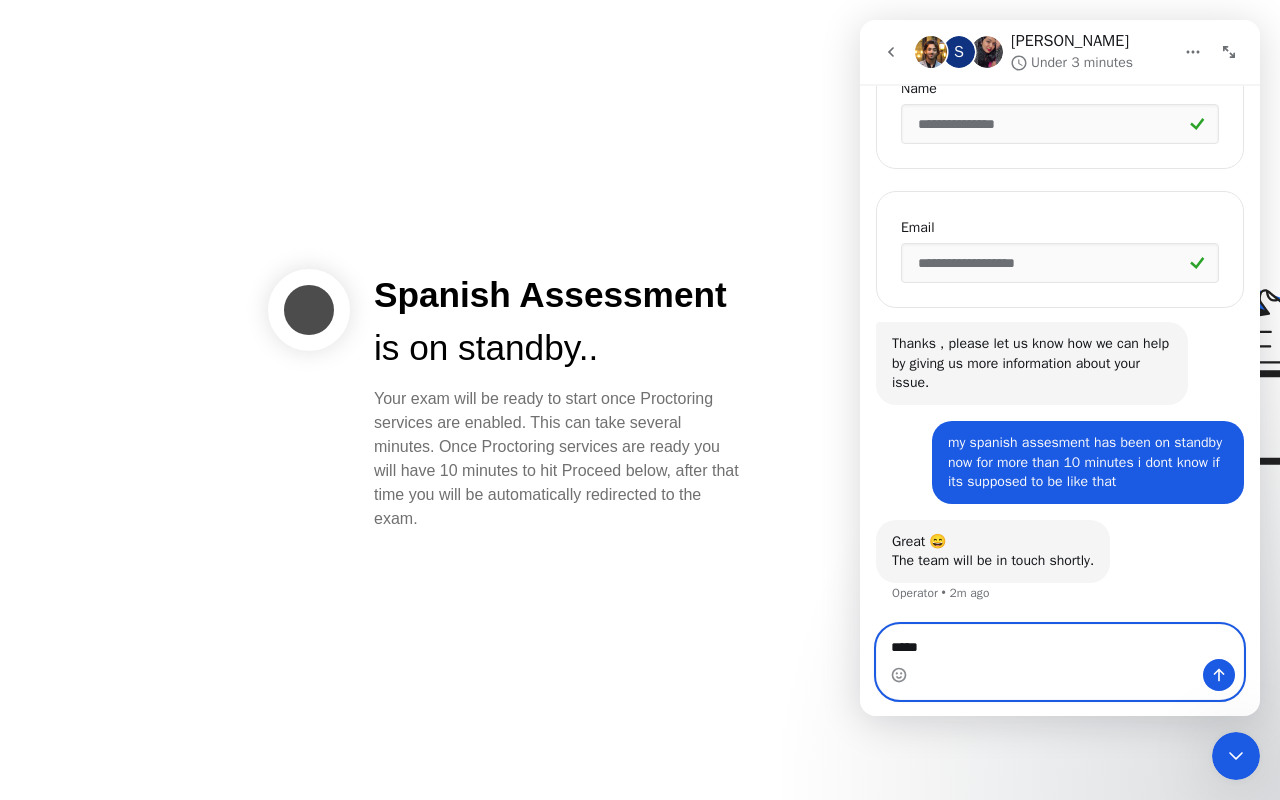 type 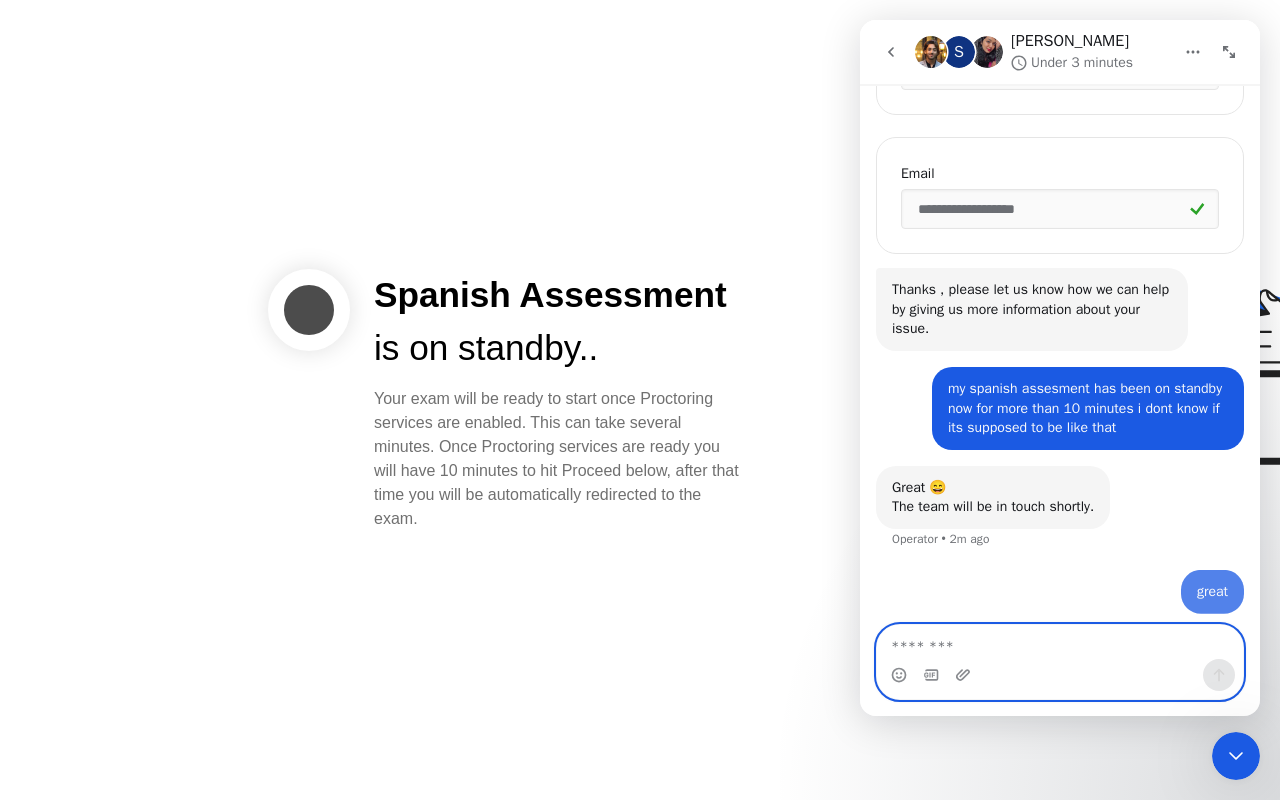 scroll, scrollTop: 451, scrollLeft: 0, axis: vertical 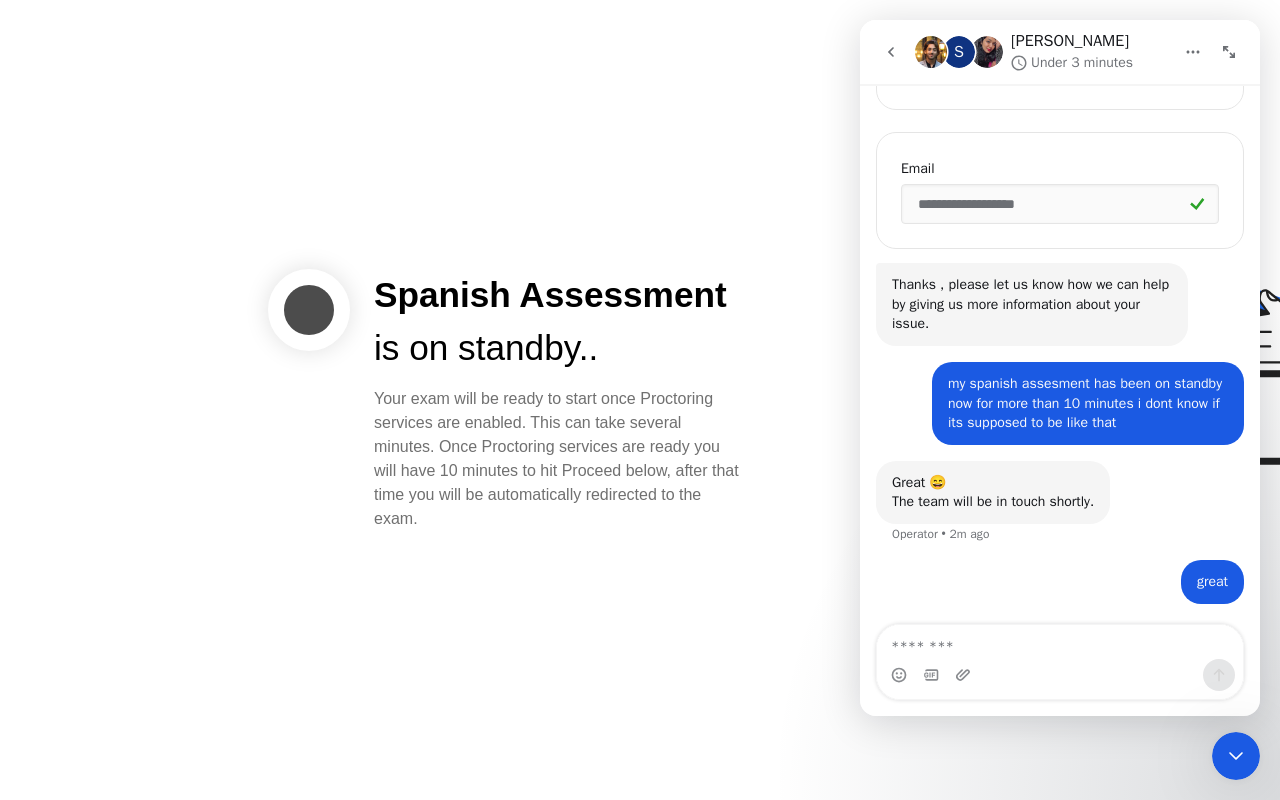 click 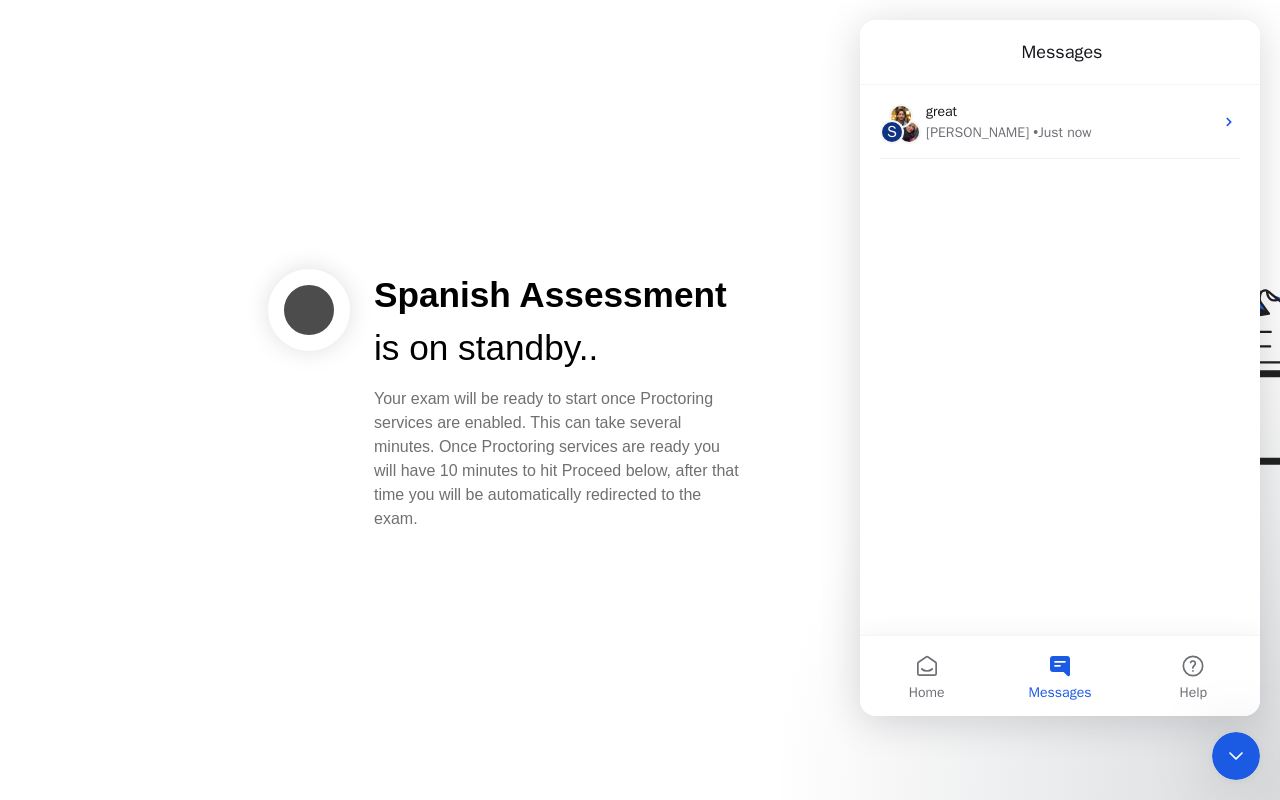 scroll, scrollTop: 0, scrollLeft: 0, axis: both 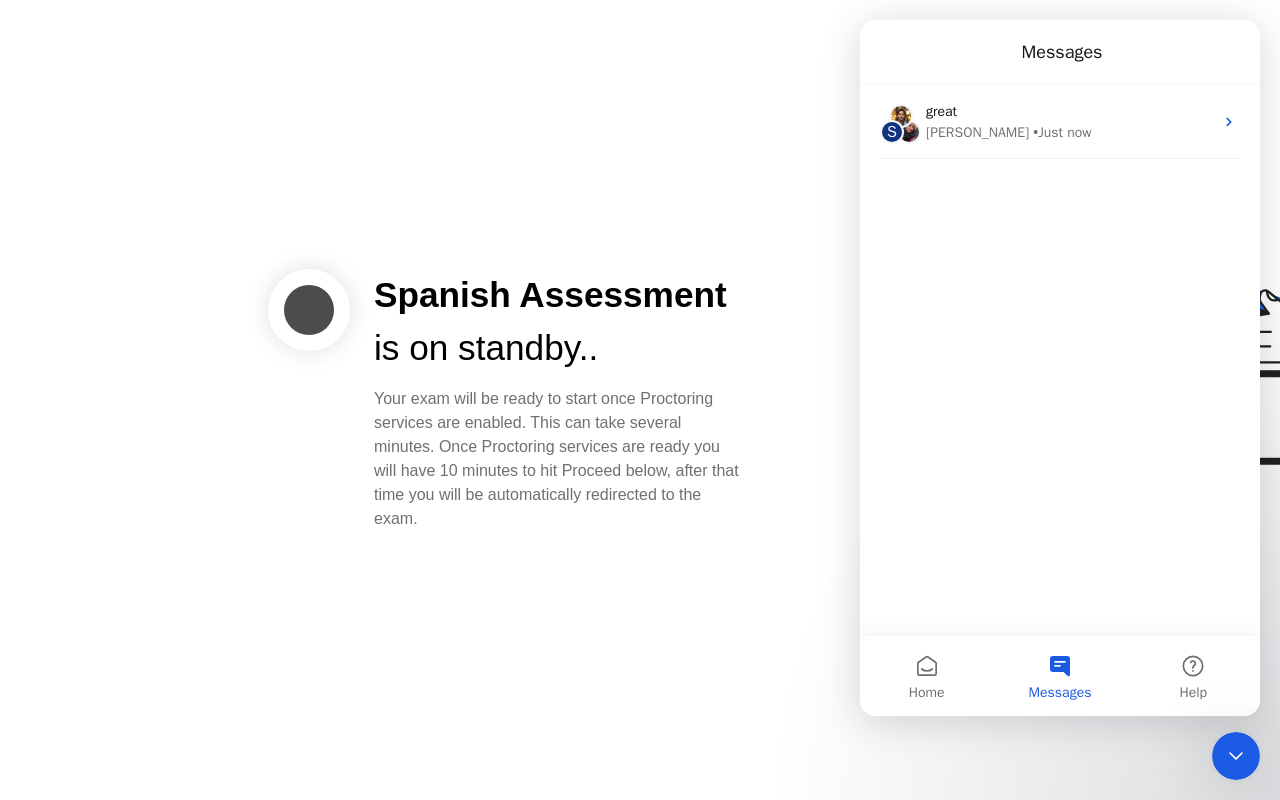click on "Messages" at bounding box center (1060, 52) 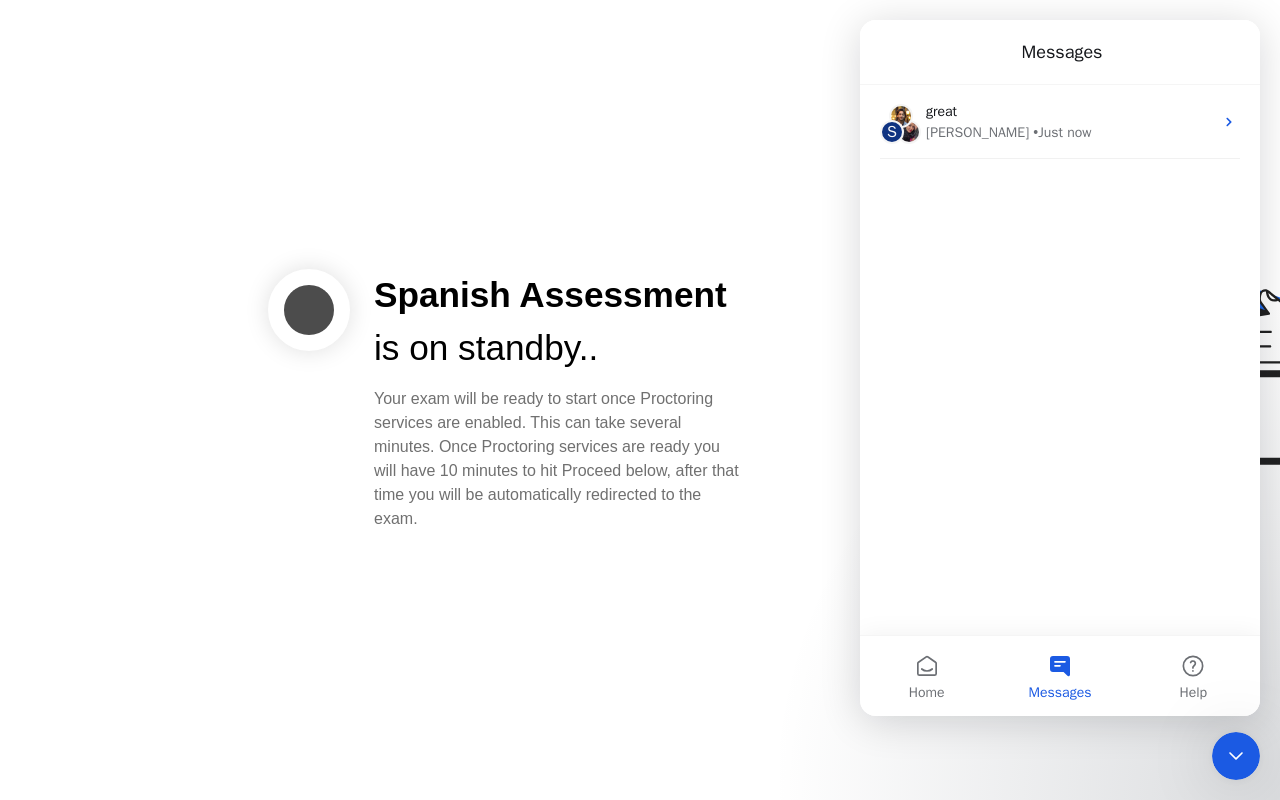 click 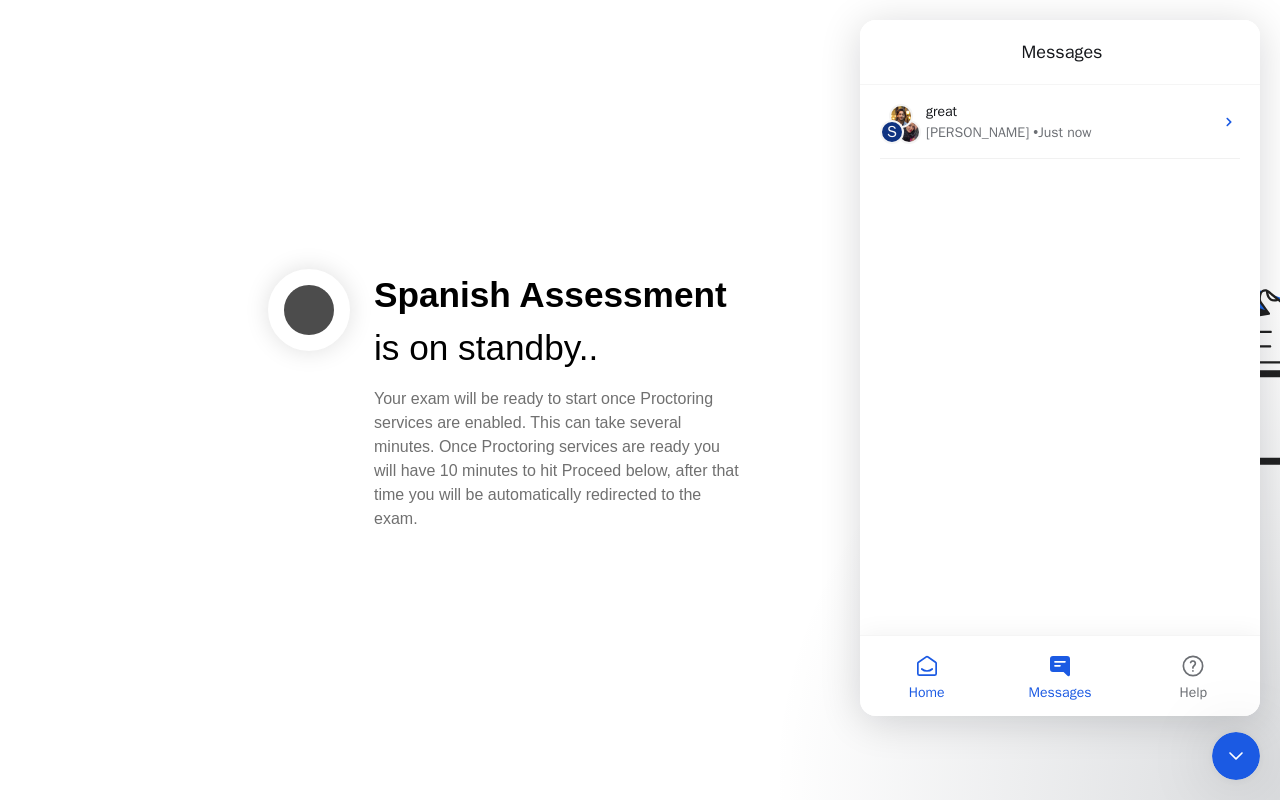 click on "Home" at bounding box center [926, 676] 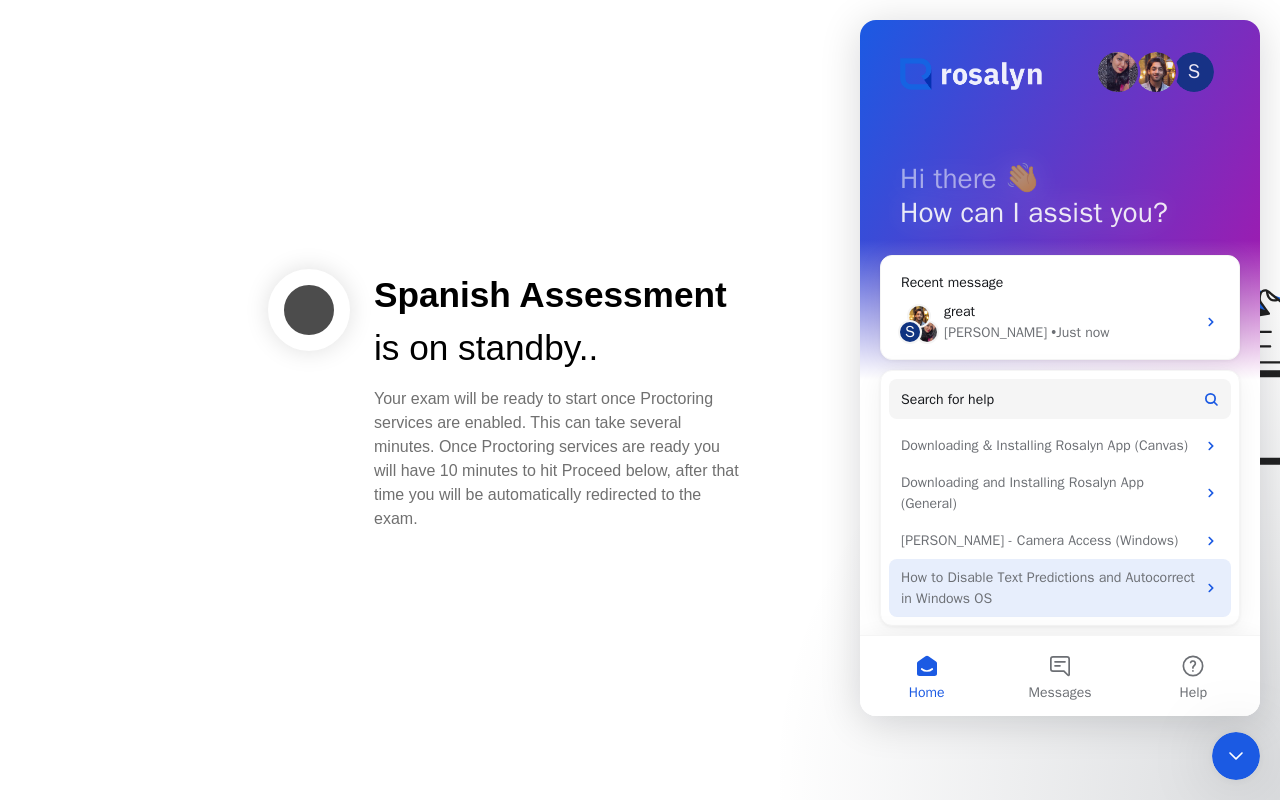 scroll, scrollTop: 22, scrollLeft: 0, axis: vertical 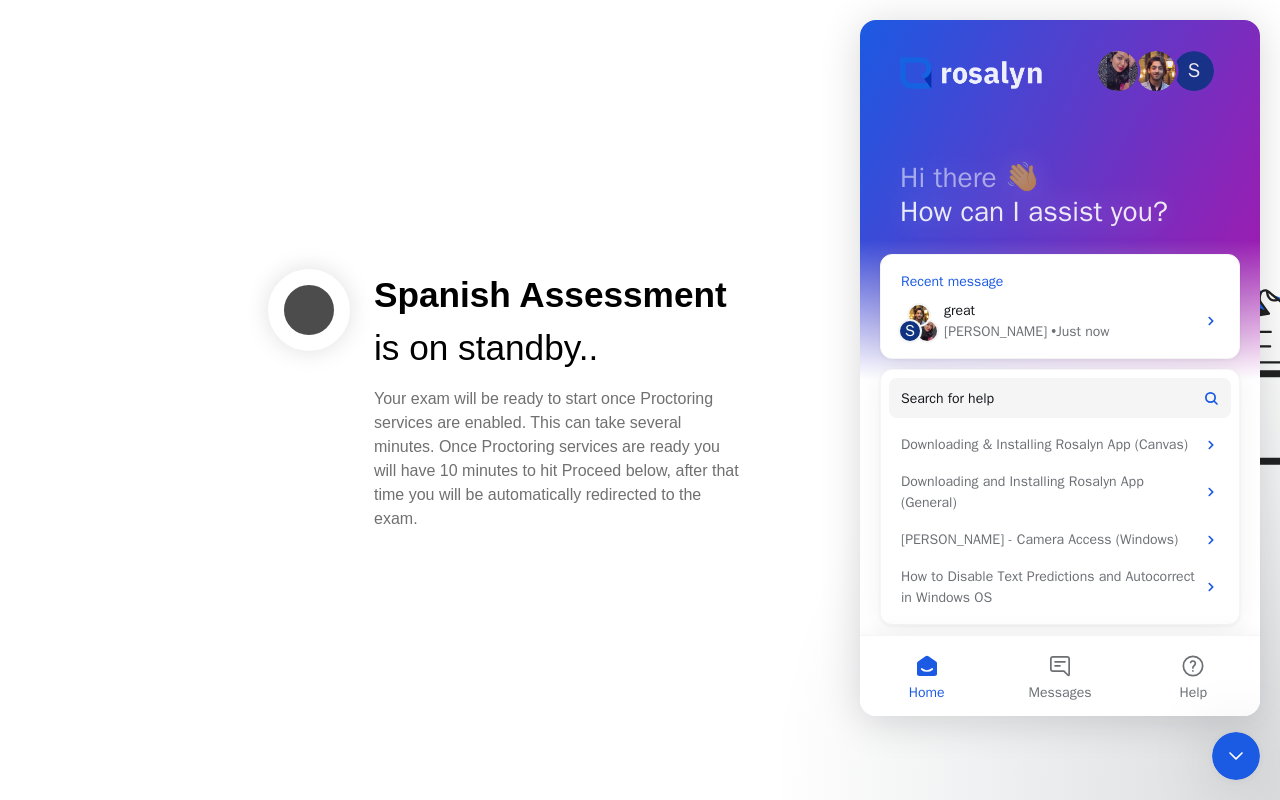 click 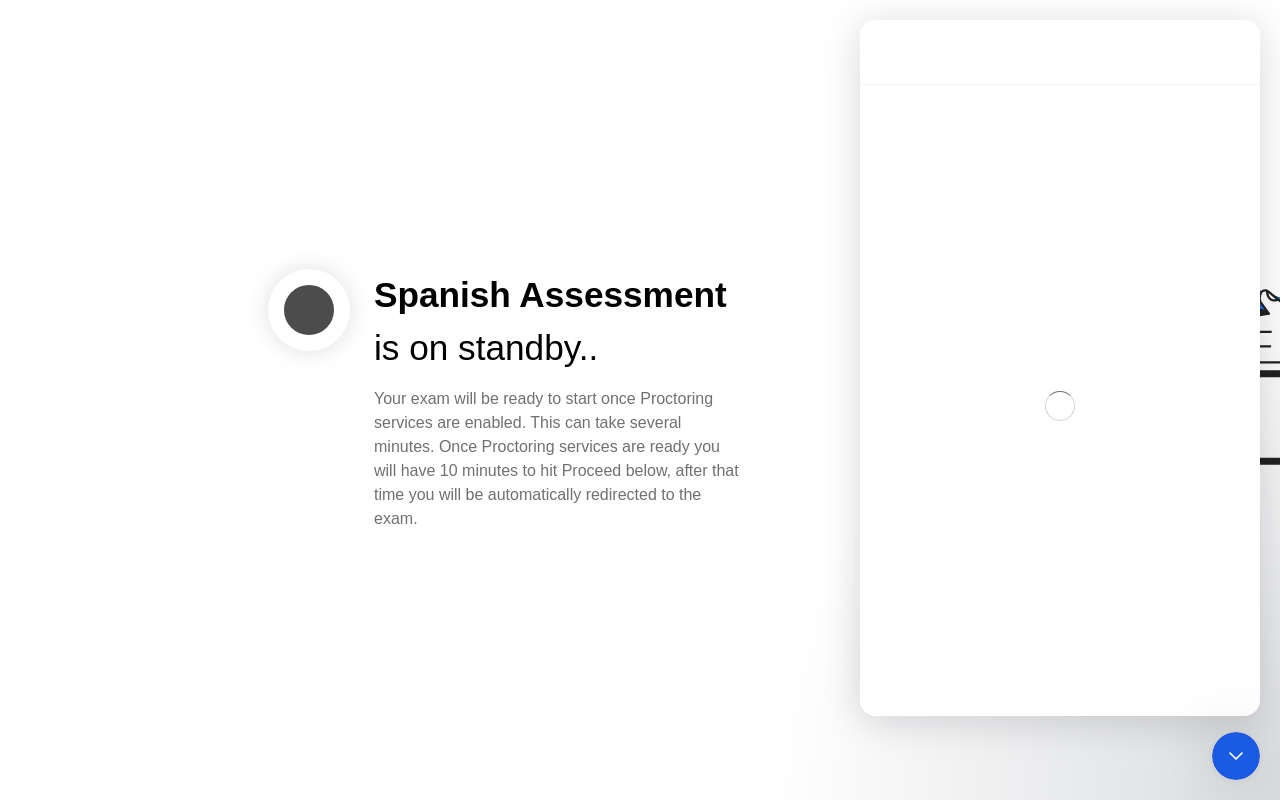 scroll, scrollTop: 12, scrollLeft: 0, axis: vertical 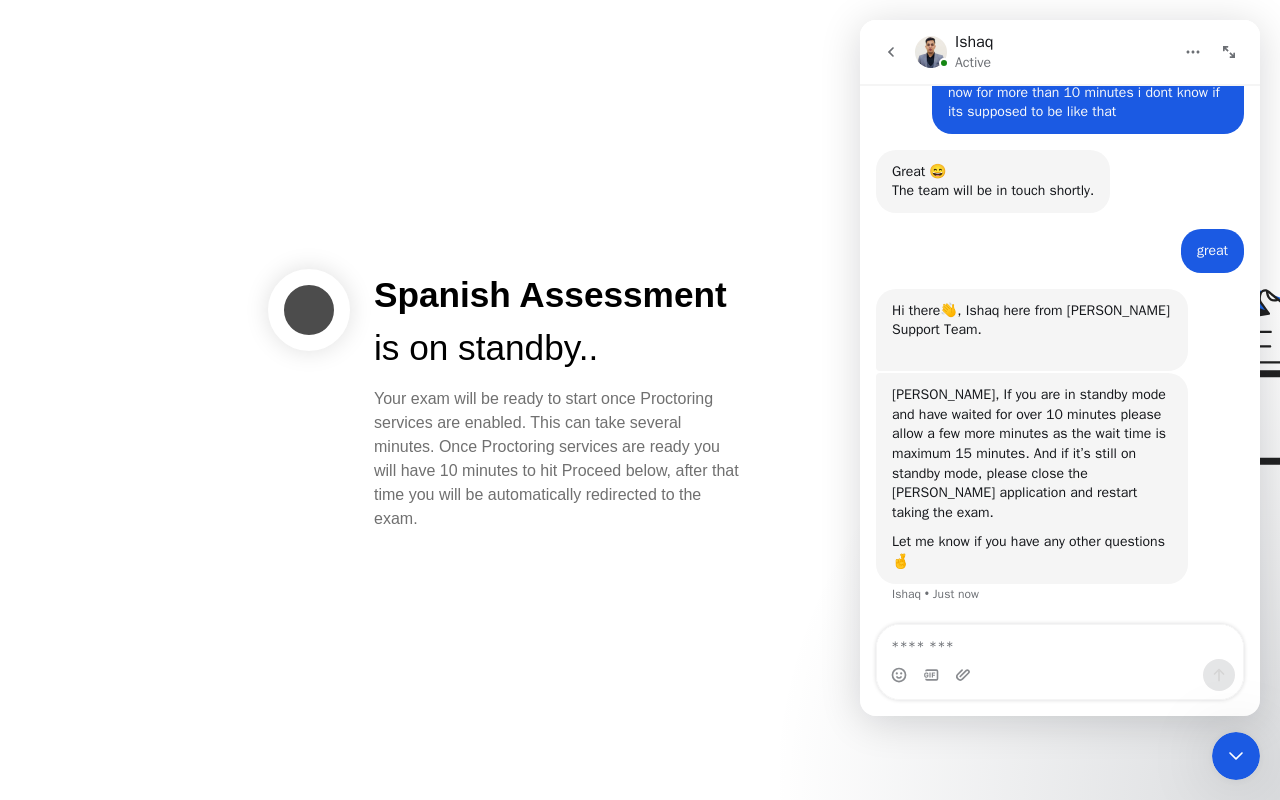 click at bounding box center (1060, 642) 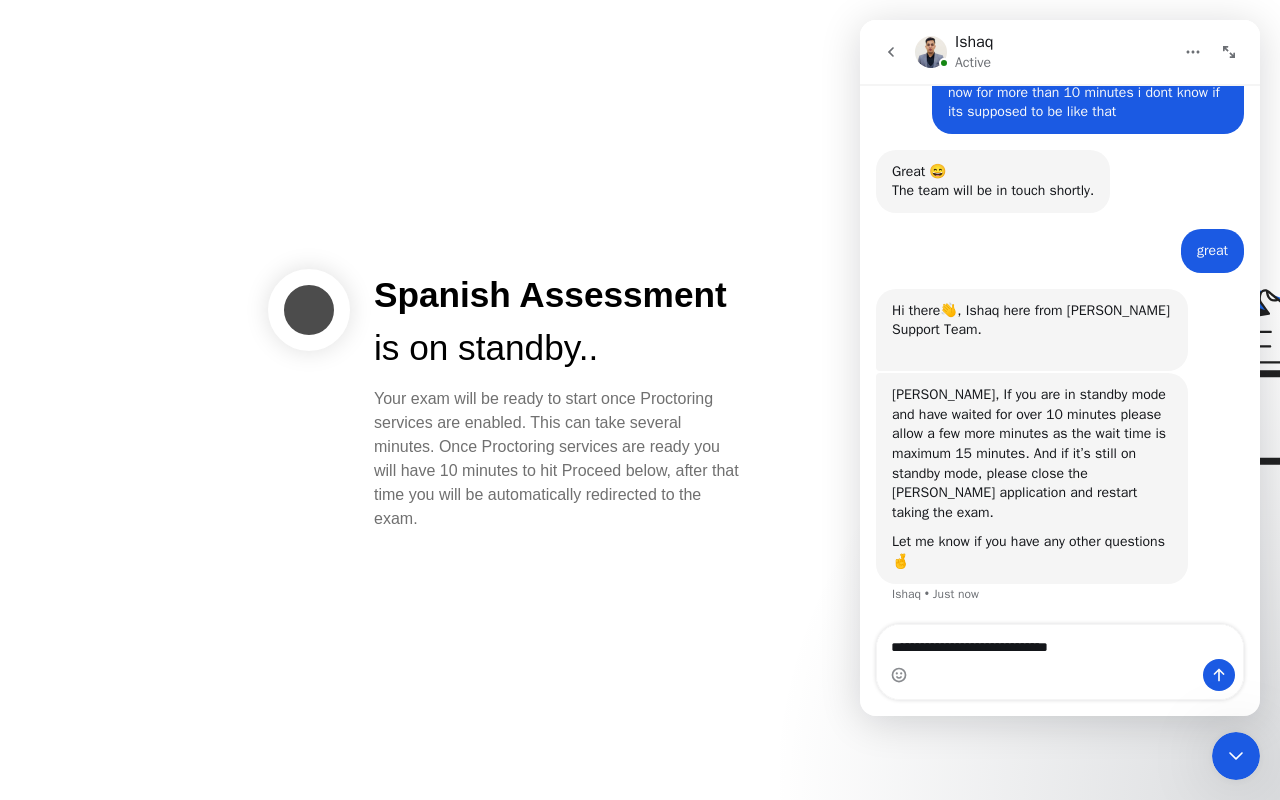 type on "**********" 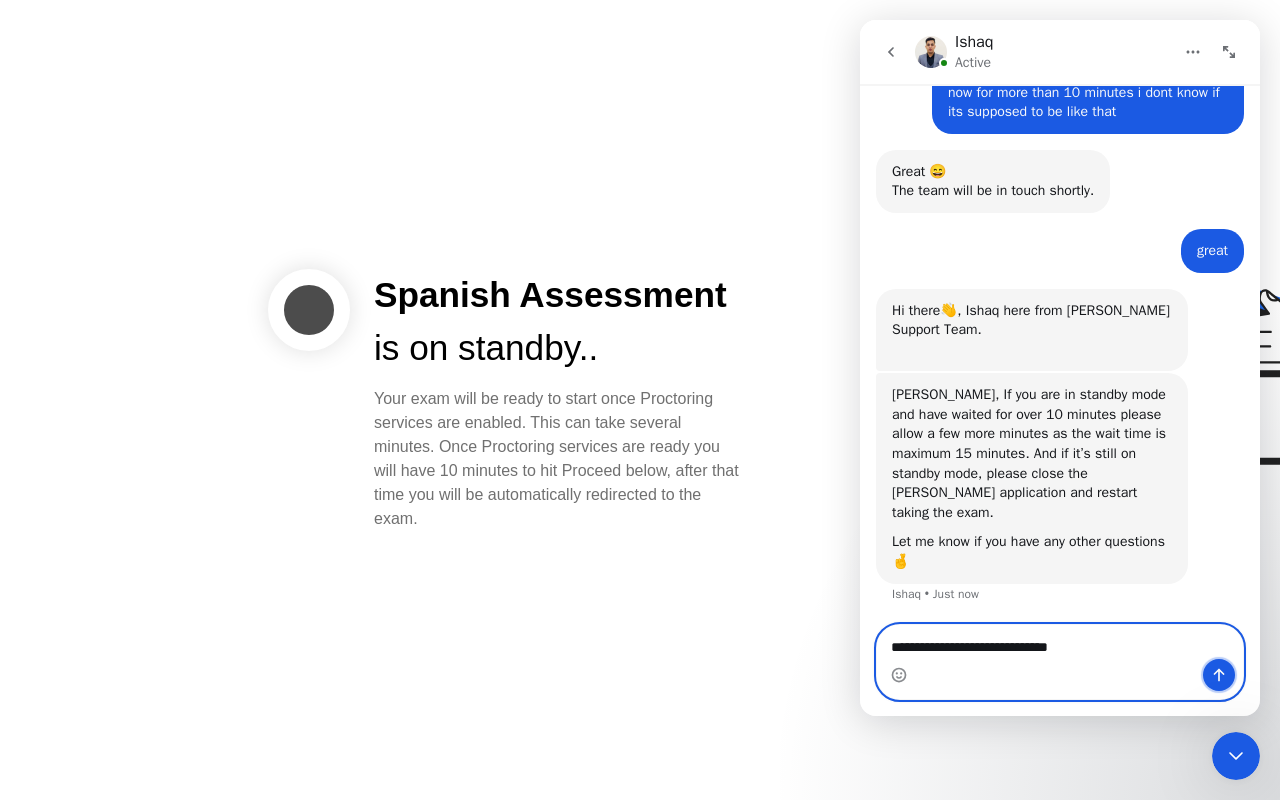 click 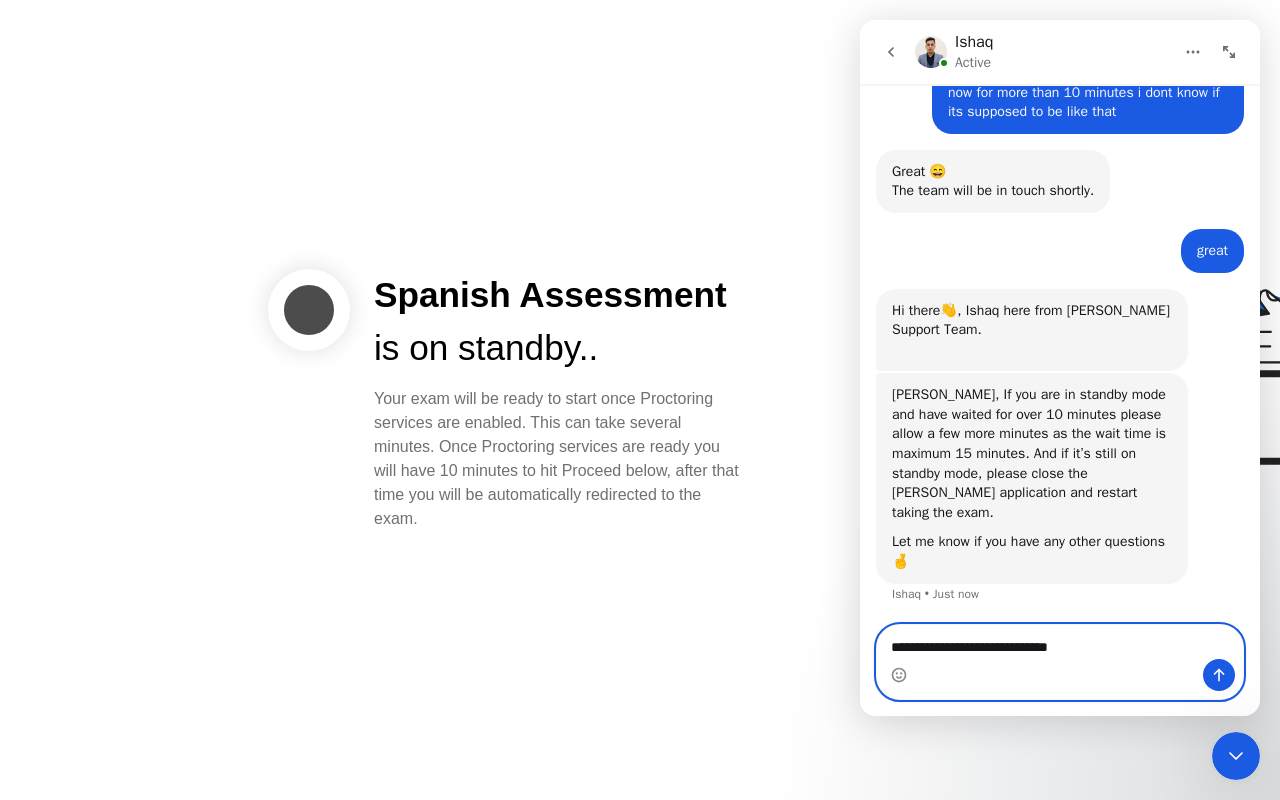 type 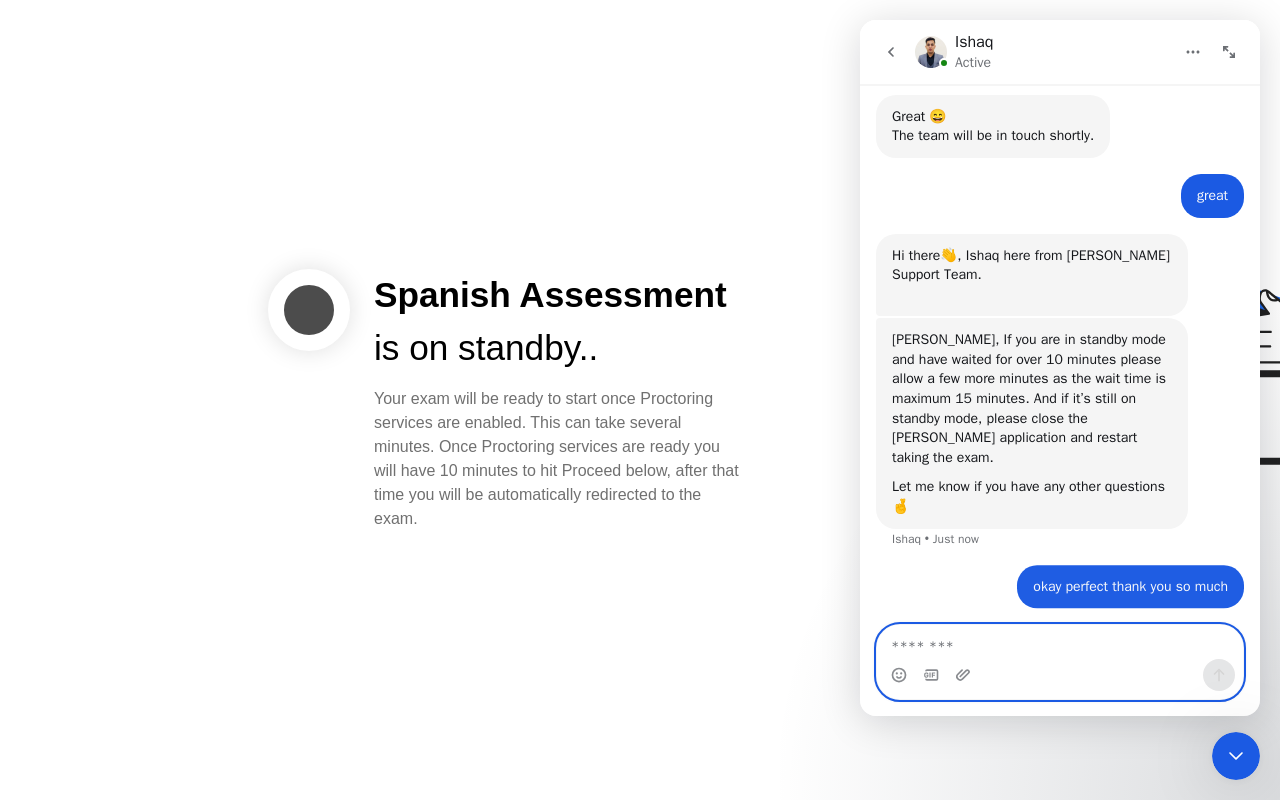 scroll, scrollTop: 822, scrollLeft: 0, axis: vertical 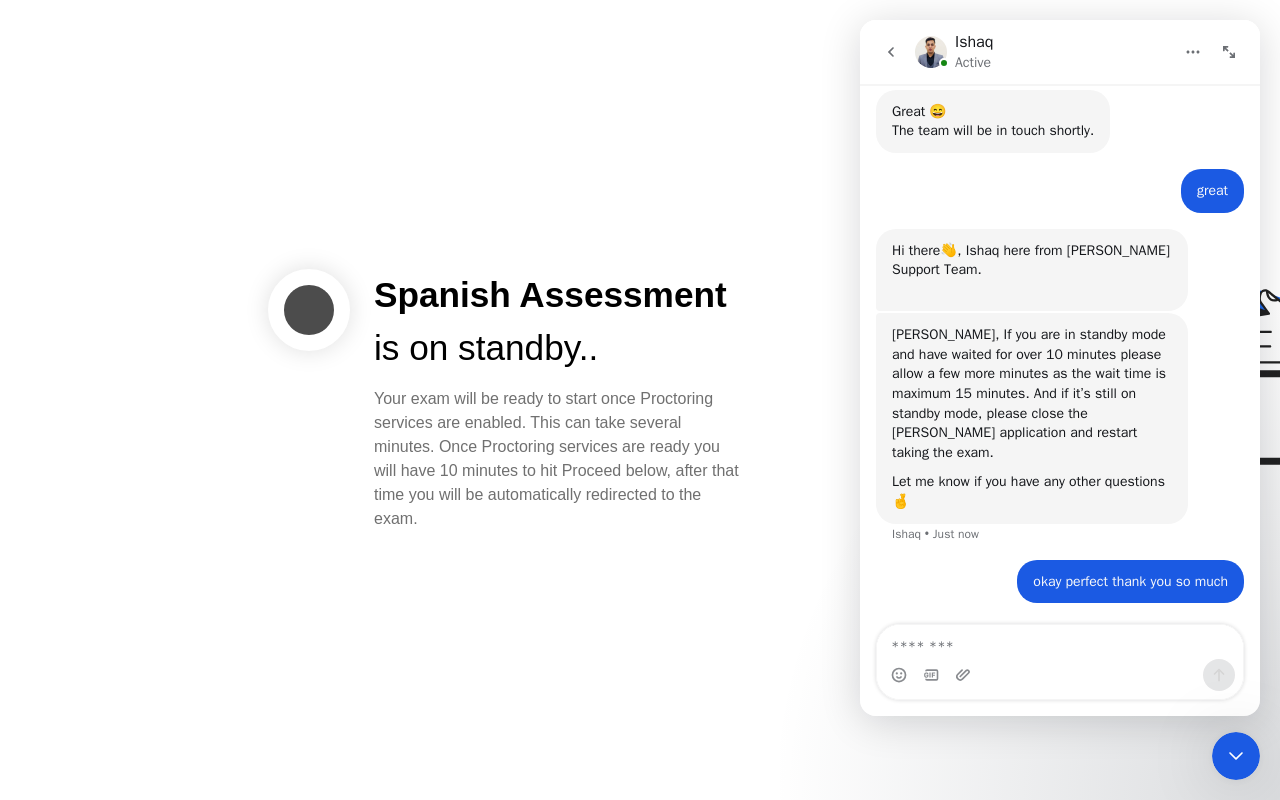 click on "Spanish Assessment is on standby..   Your exam will be ready to start once Proctoring services are enabled. This can take several minutes. Once Proctoring services are ready you will have 10 minutes to hit Proceed below, after that time you will be automatically redirected to the exam." 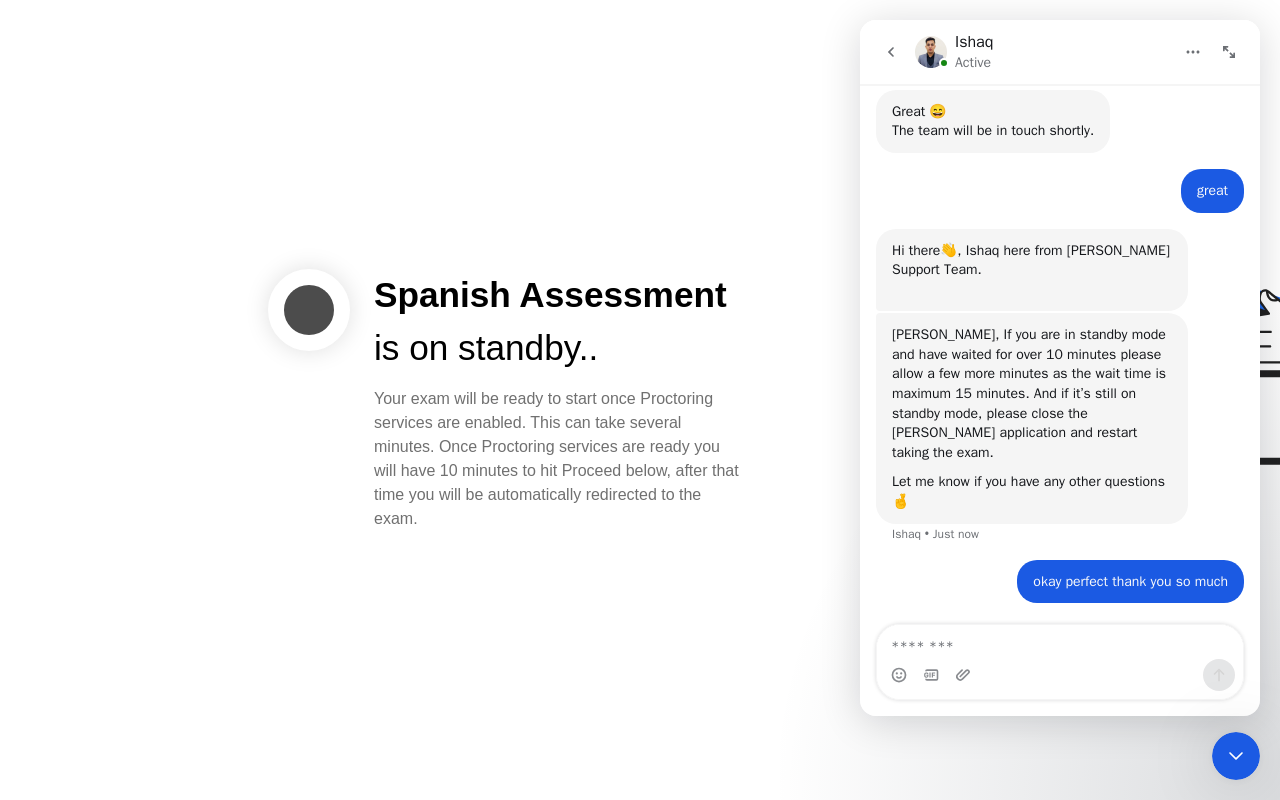 click at bounding box center [891, 52] 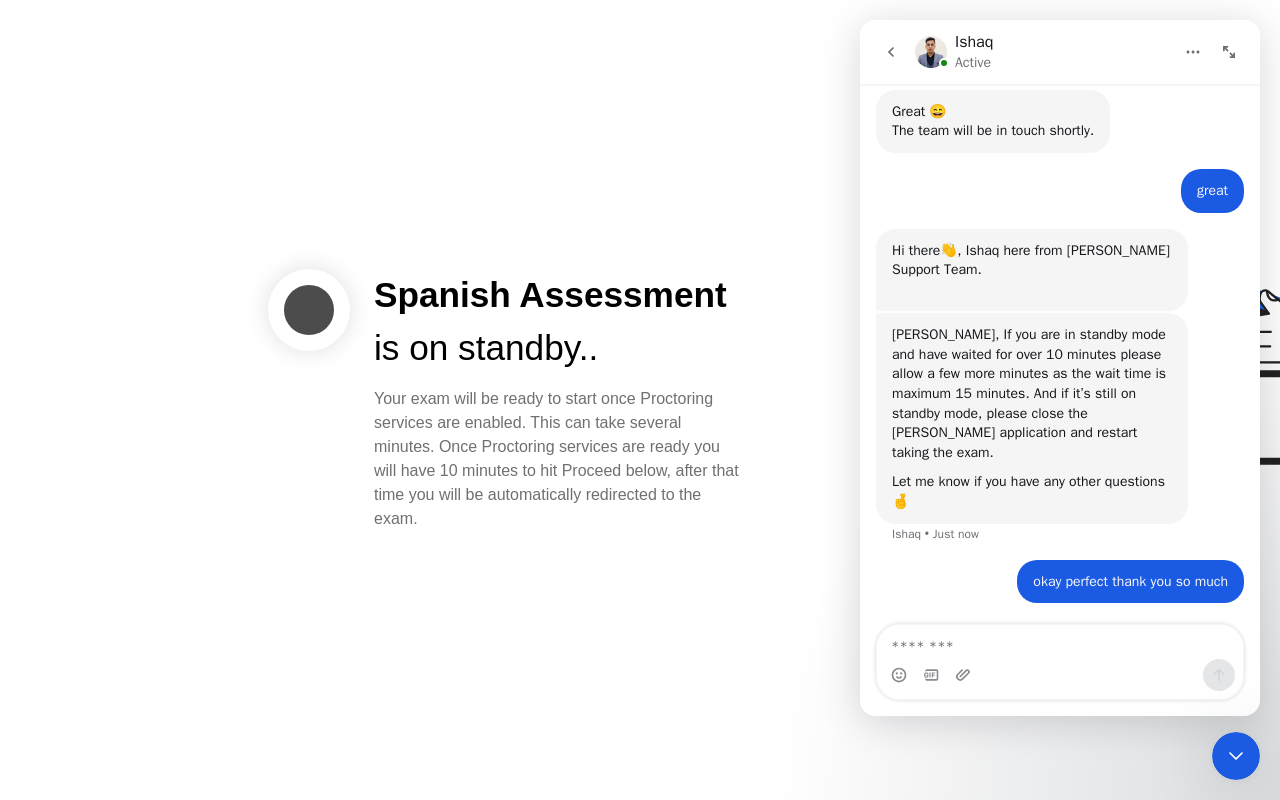 scroll, scrollTop: 0, scrollLeft: 0, axis: both 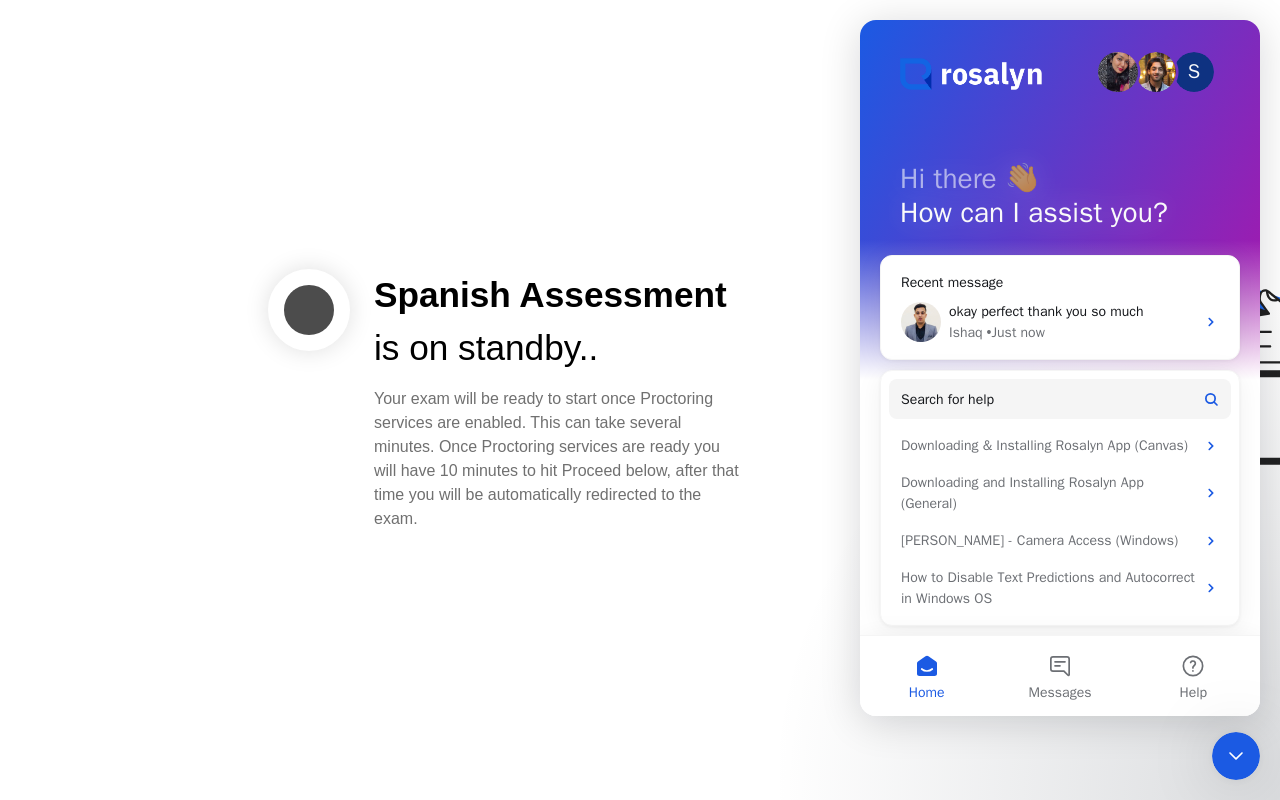 click at bounding box center [1236, 756] 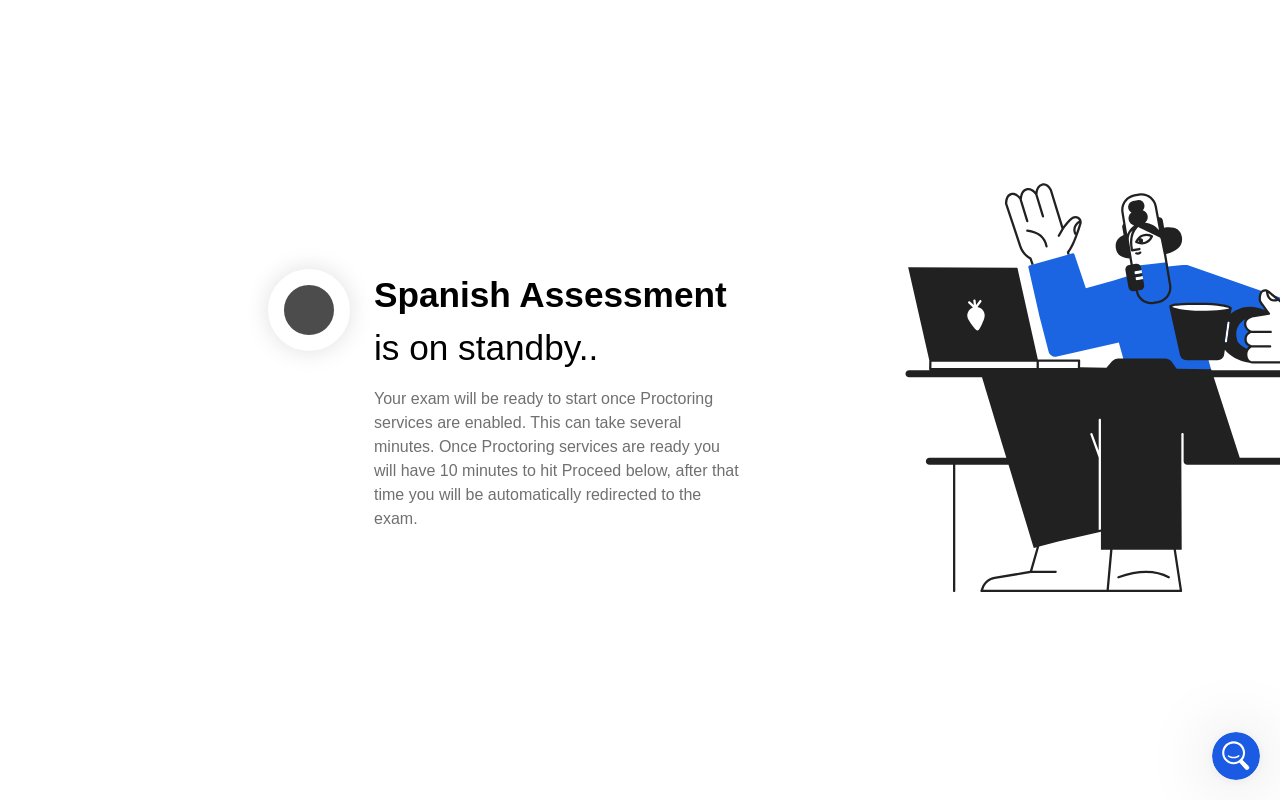 click 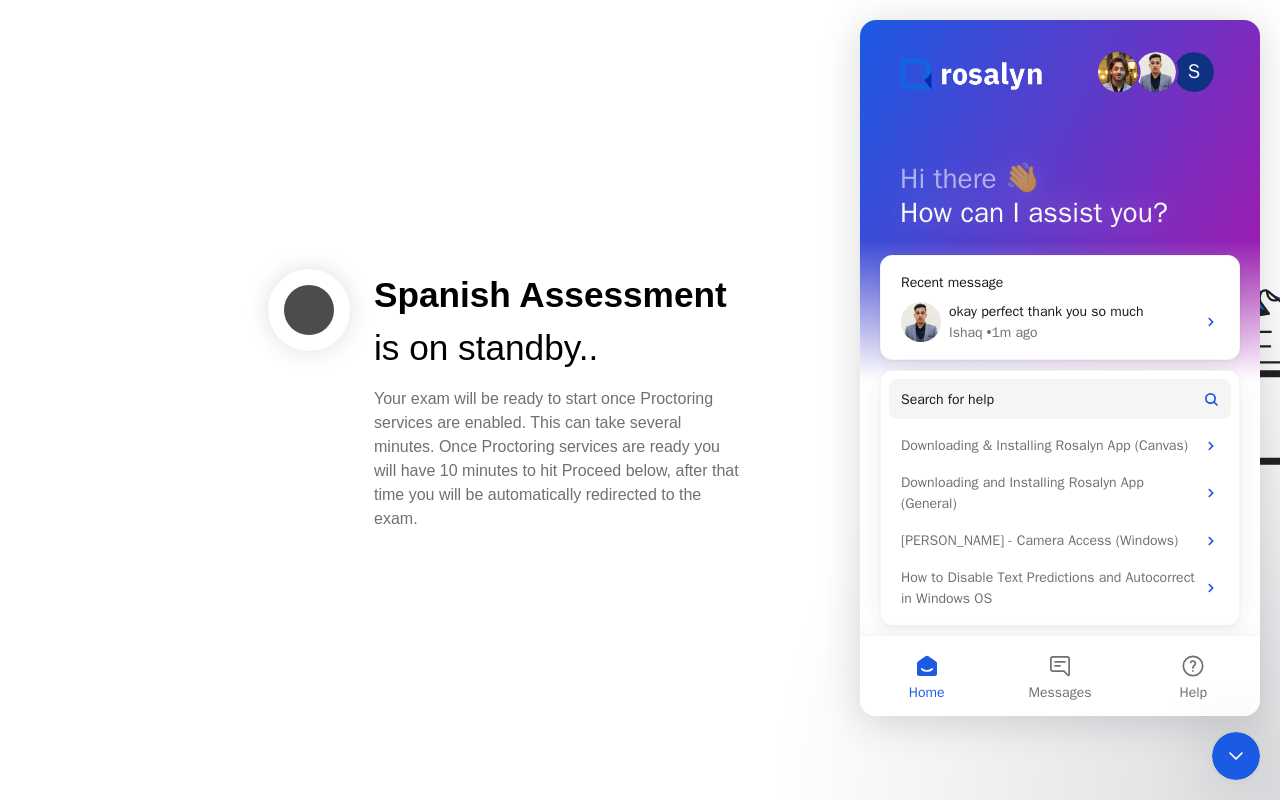 click on "Spanish Assessment is on standby..   Your exam will be ready to start once Proctoring services are enabled. This can take several minutes. Once Proctoring services are ready you will have 10 minutes to hit Proceed below, after that time you will be automatically redirected to the exam." 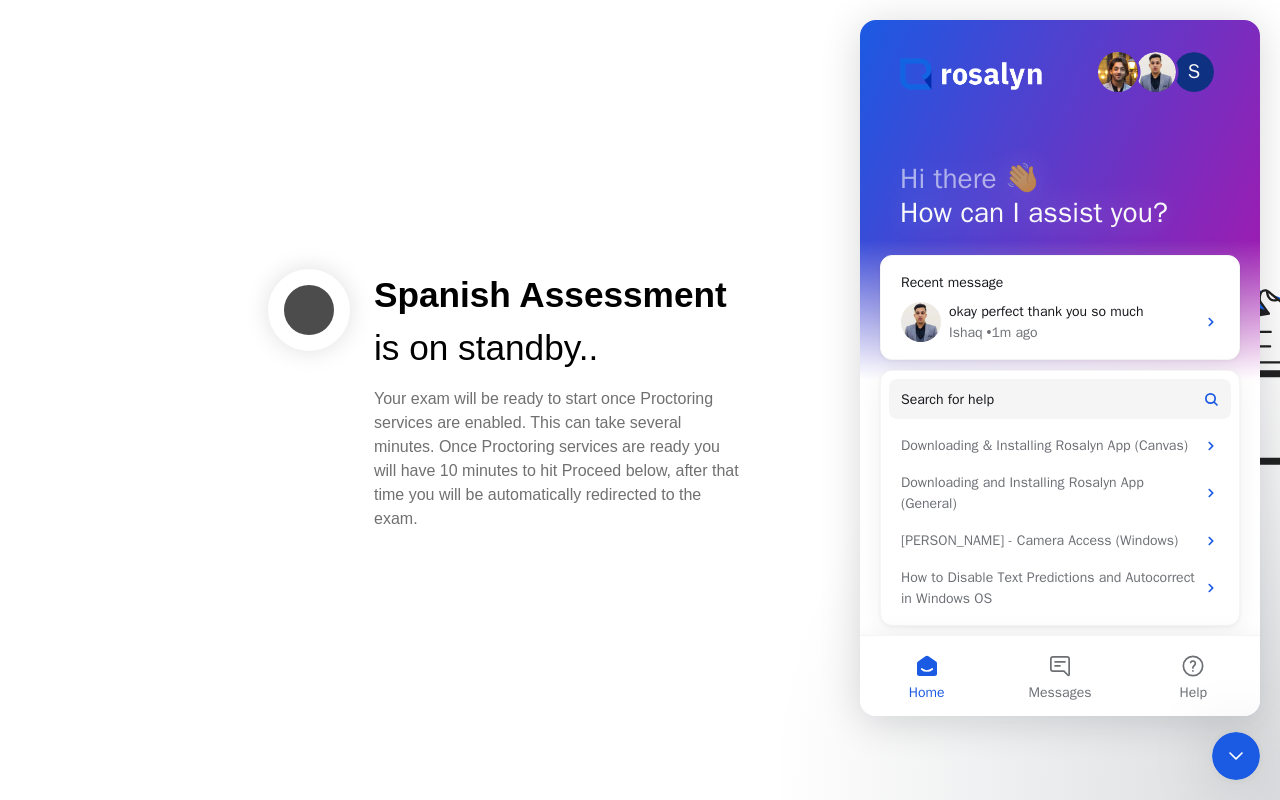 click 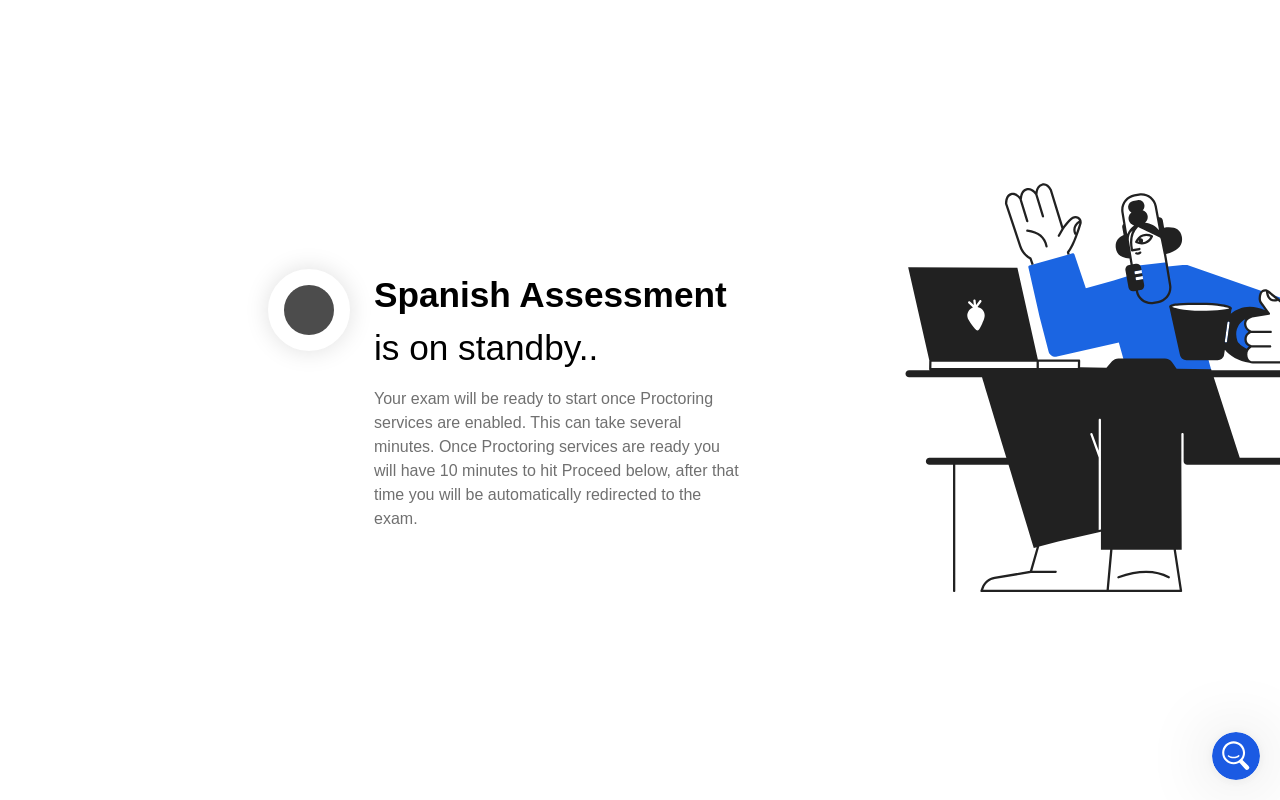 click 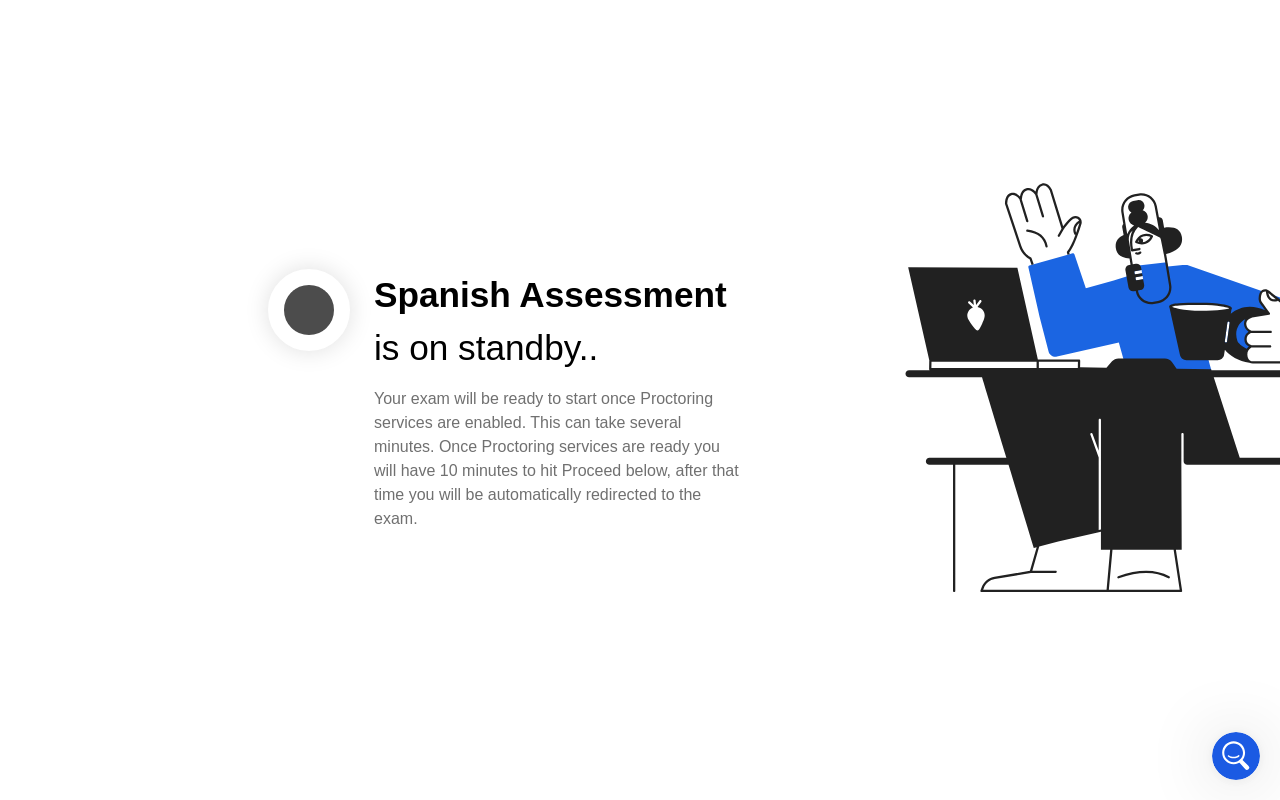click 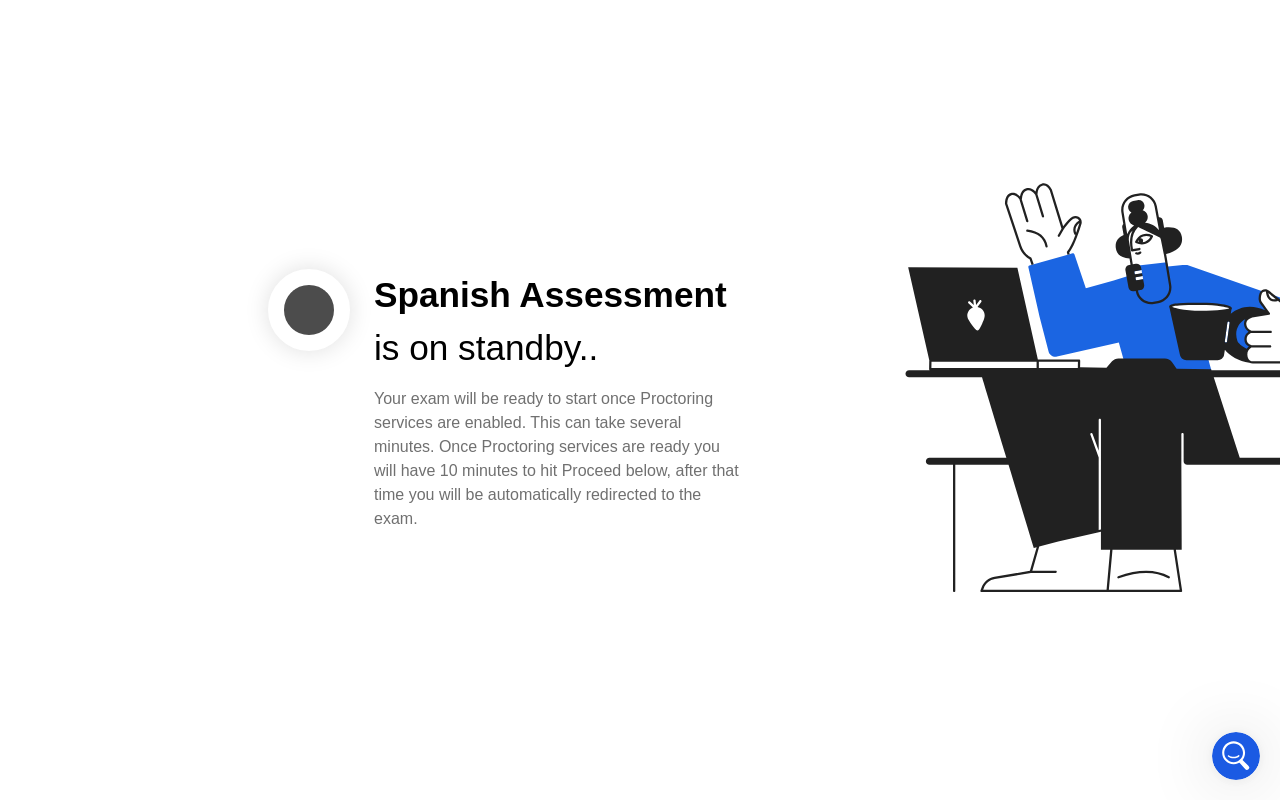 click 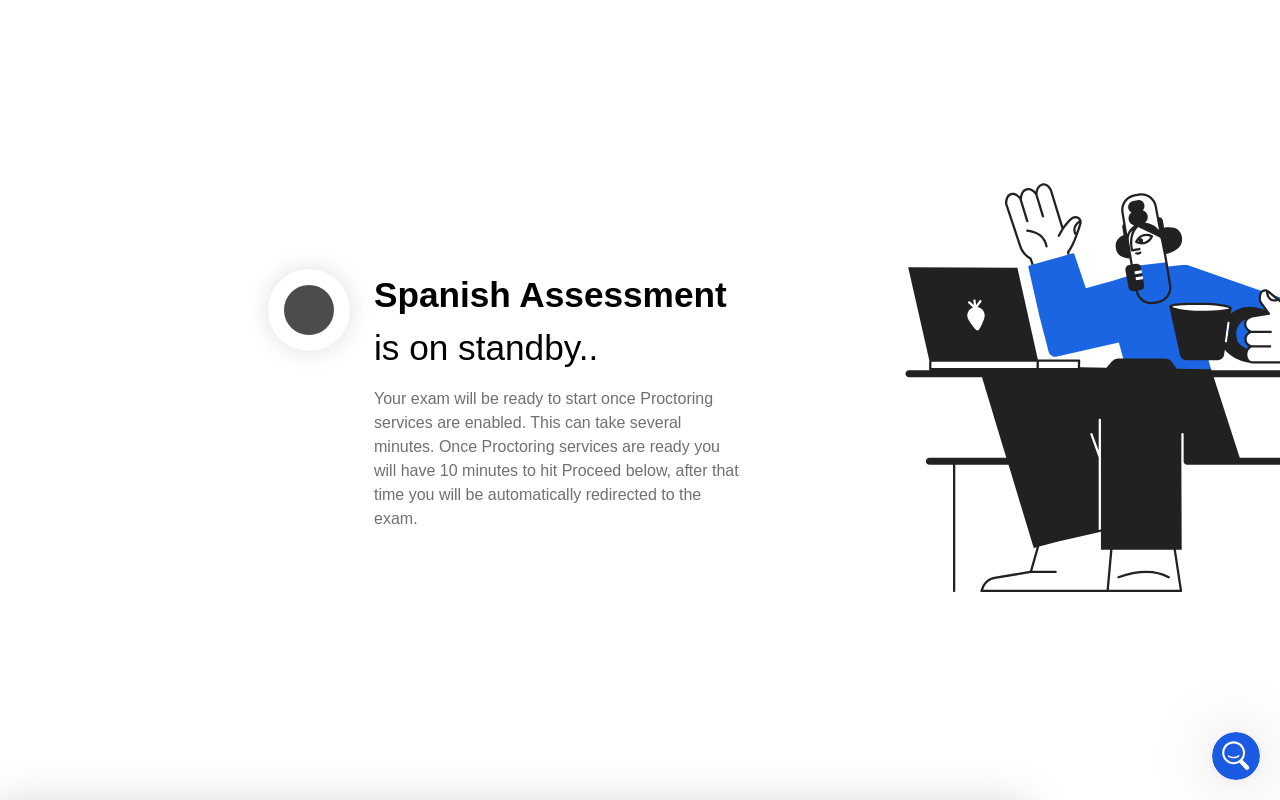 click on "Yes" at bounding box center [464, 913] 